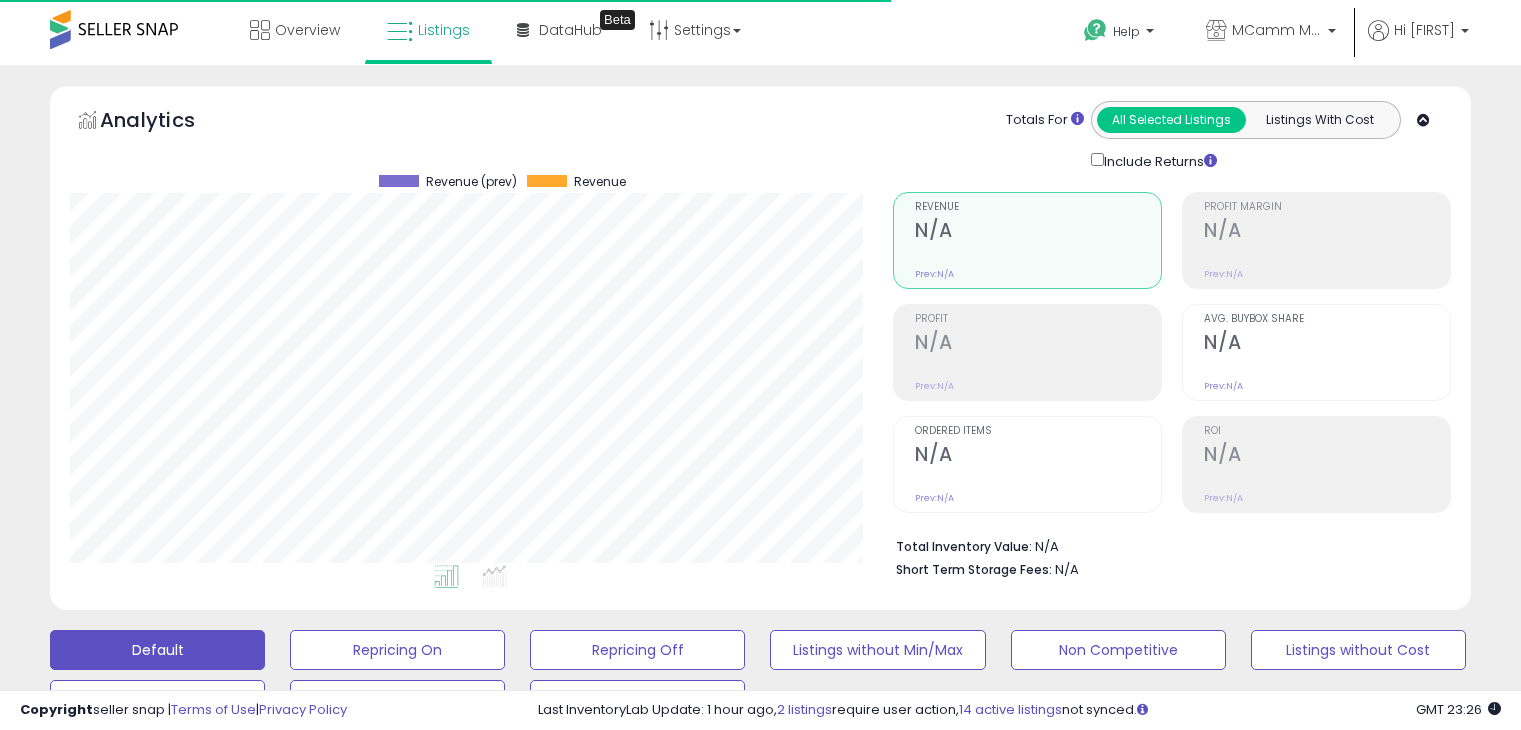 select on "**" 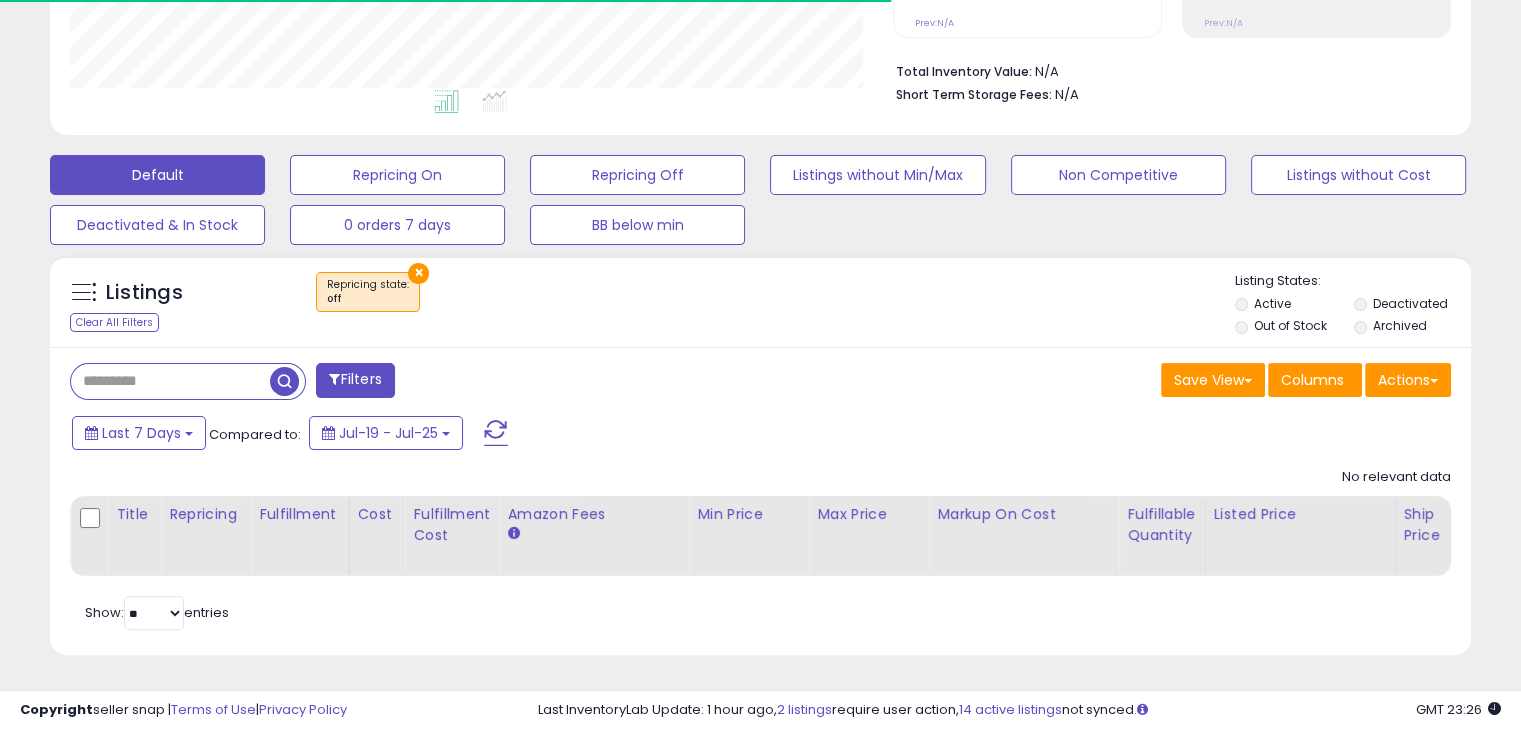 scroll, scrollTop: 999589, scrollLeft: 999176, axis: both 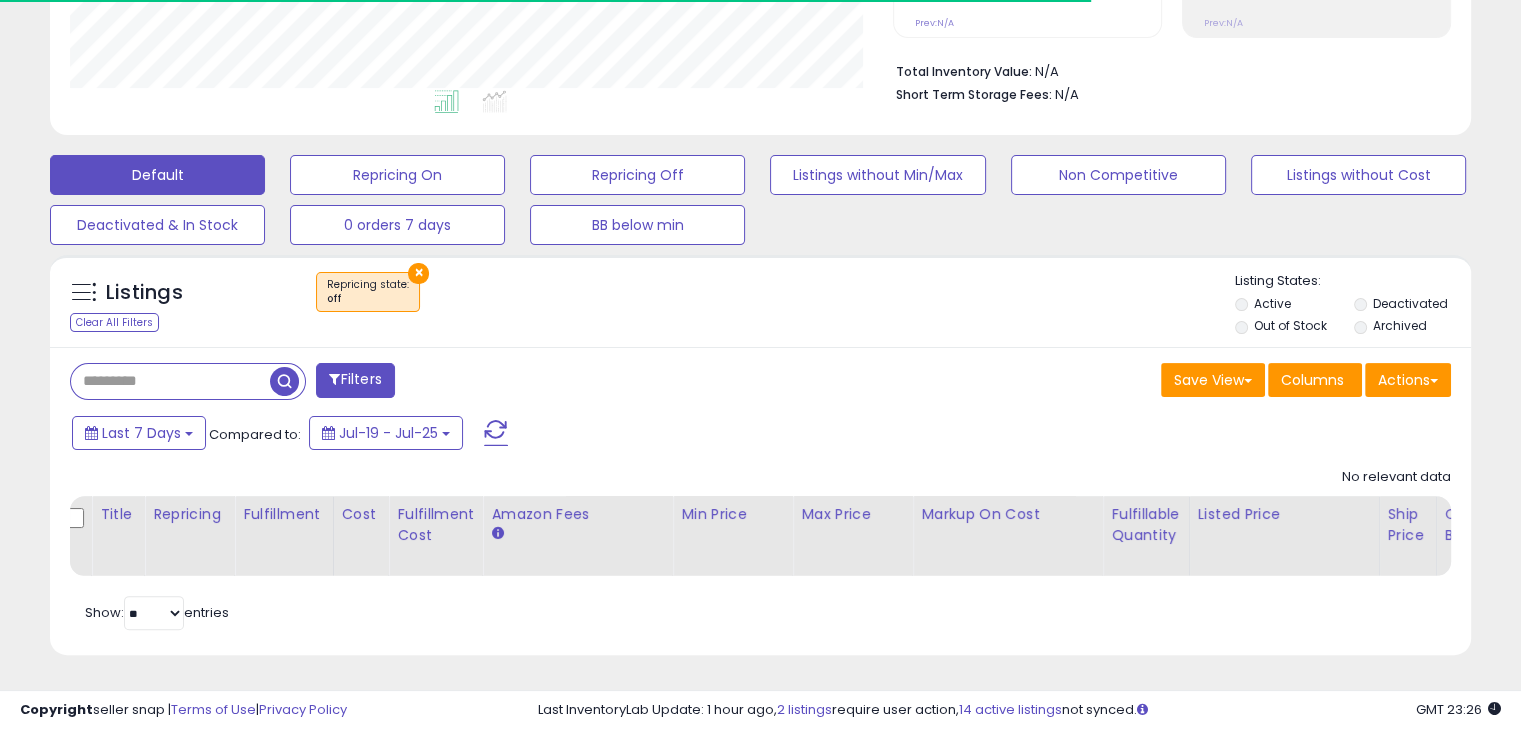 click at bounding box center [170, 381] 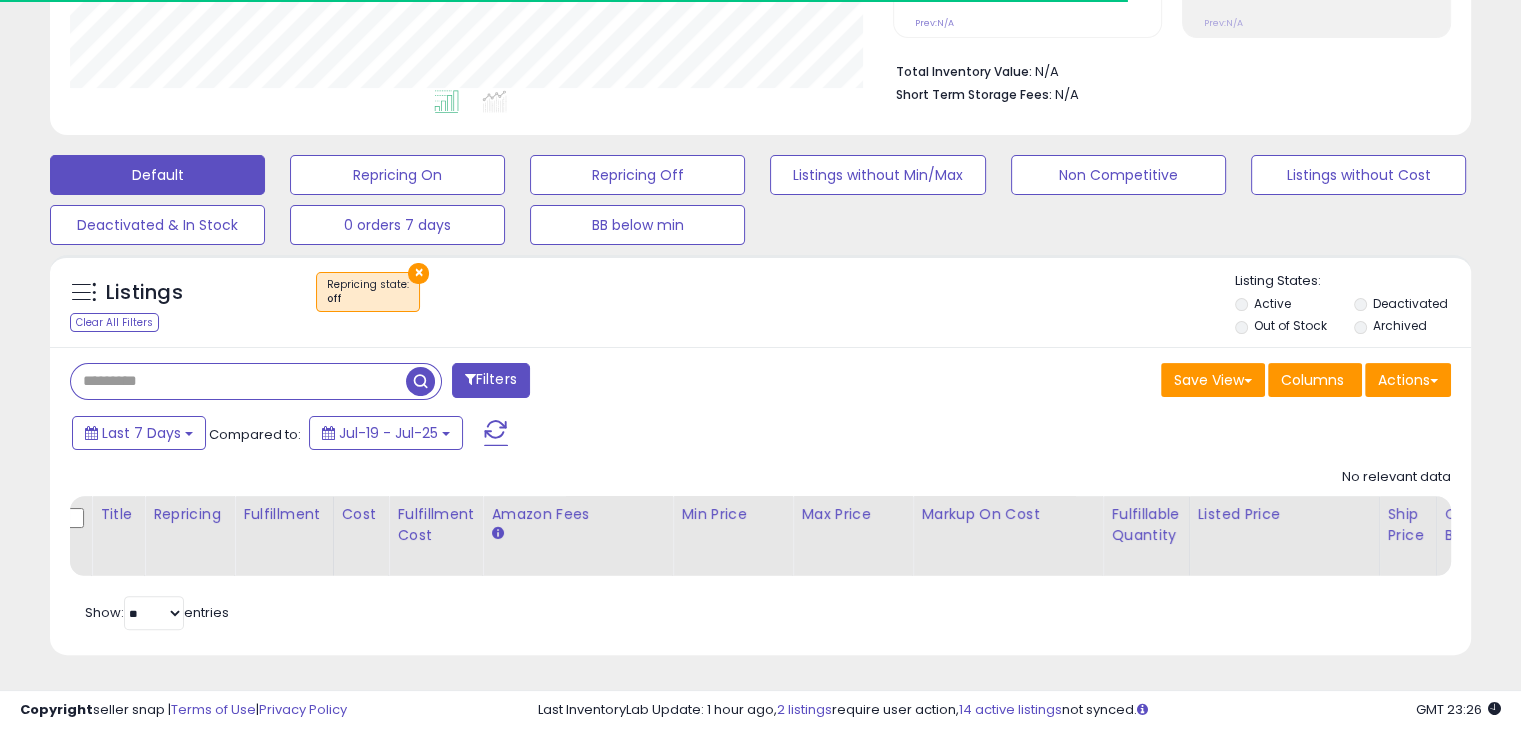 paste on "**********" 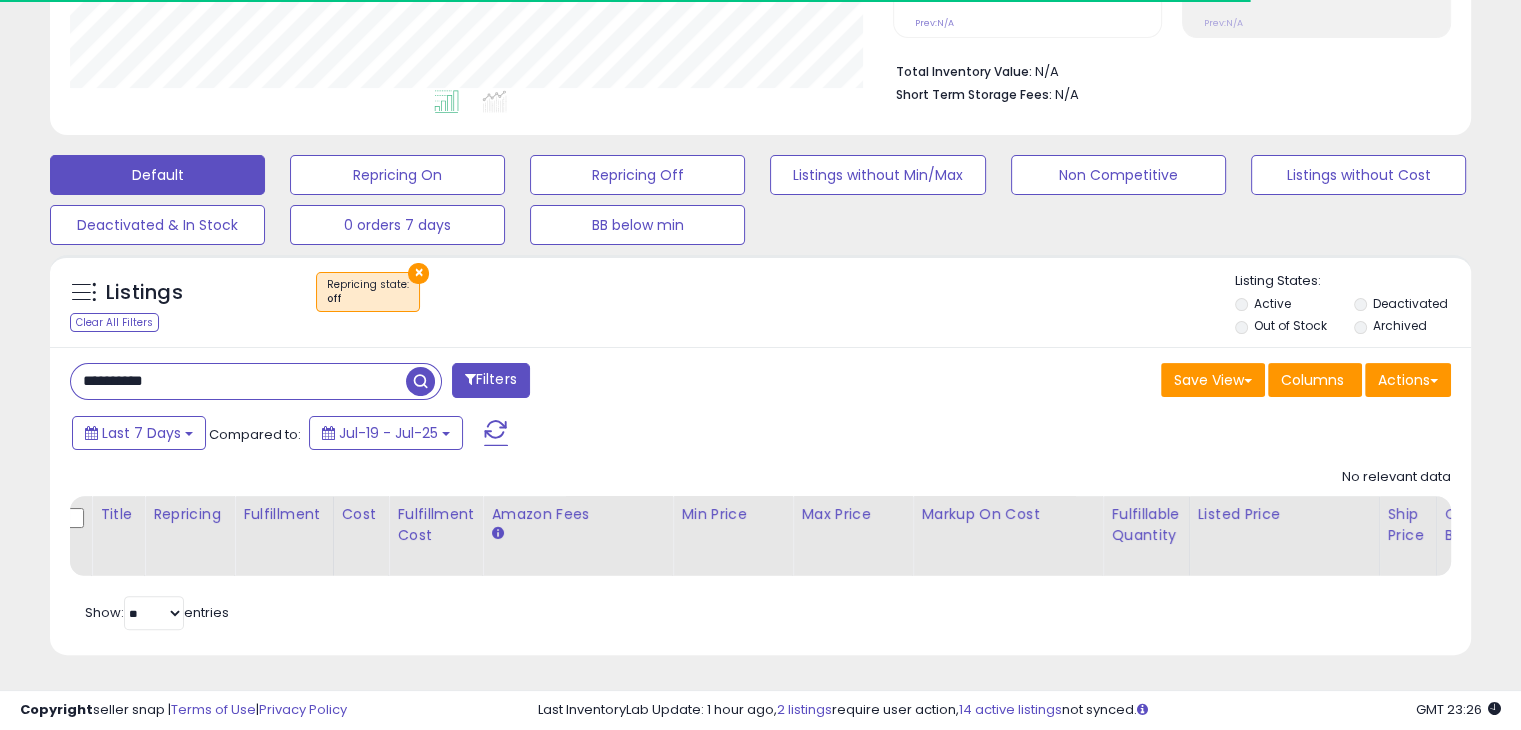 click at bounding box center (420, 381) 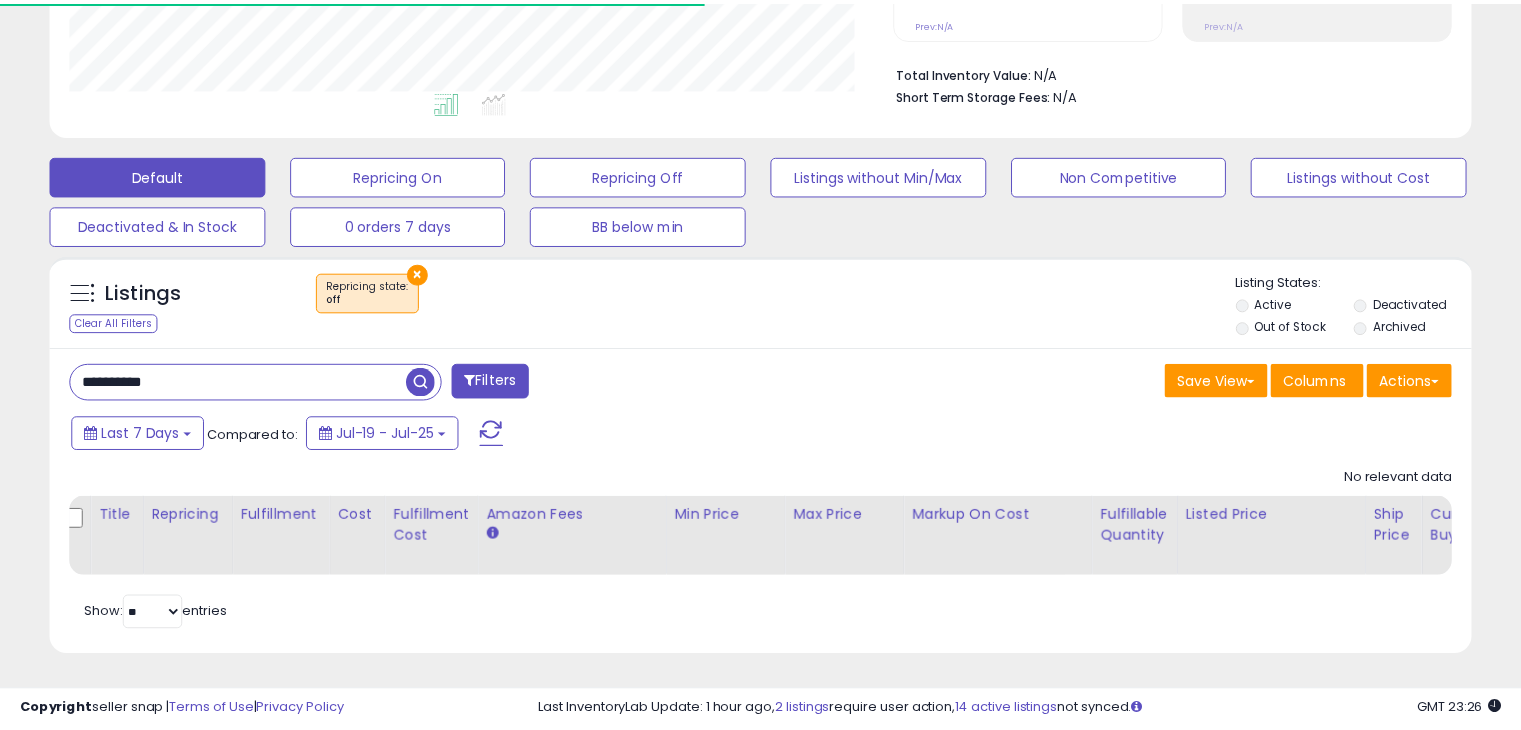 scroll, scrollTop: 409, scrollLeft: 822, axis: both 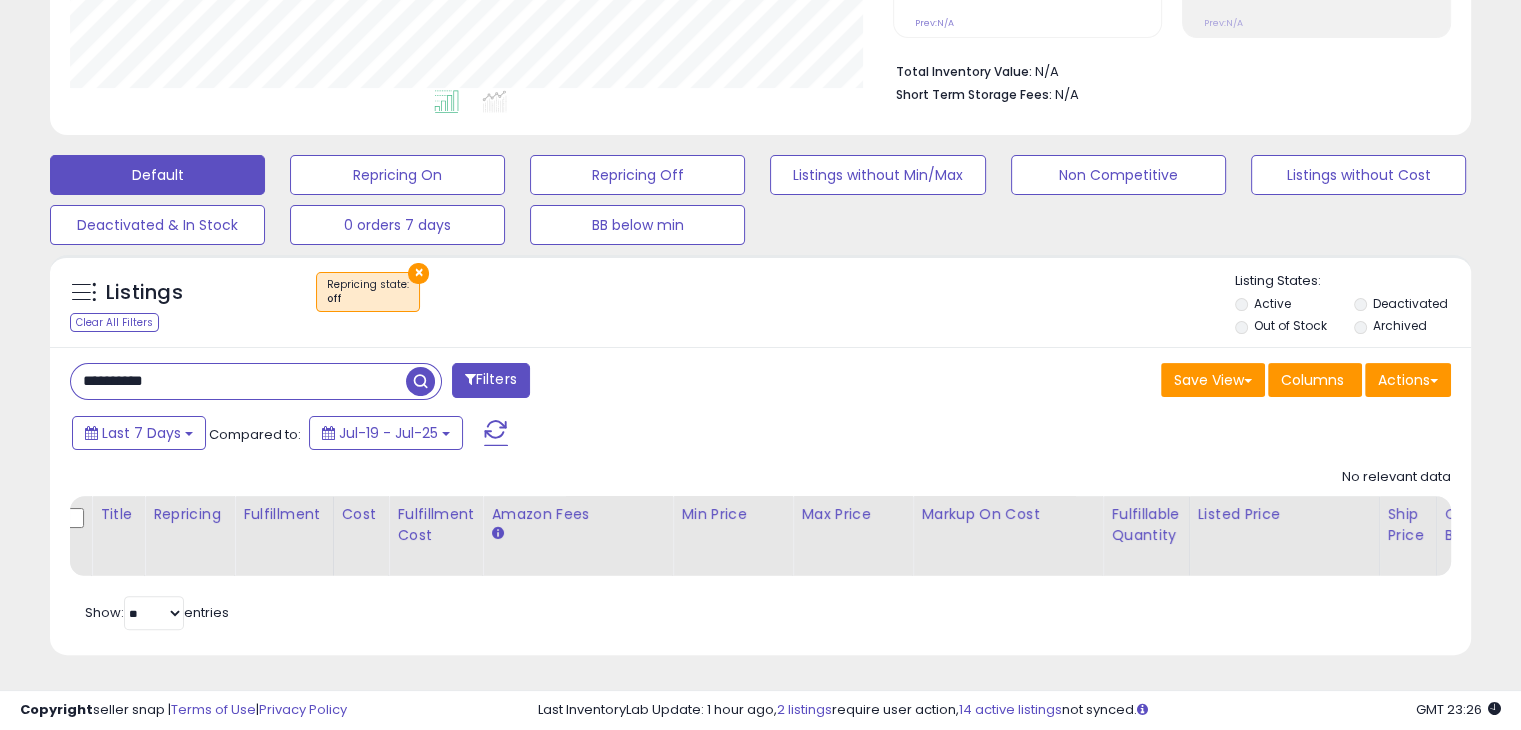 click on "×" at bounding box center (418, 273) 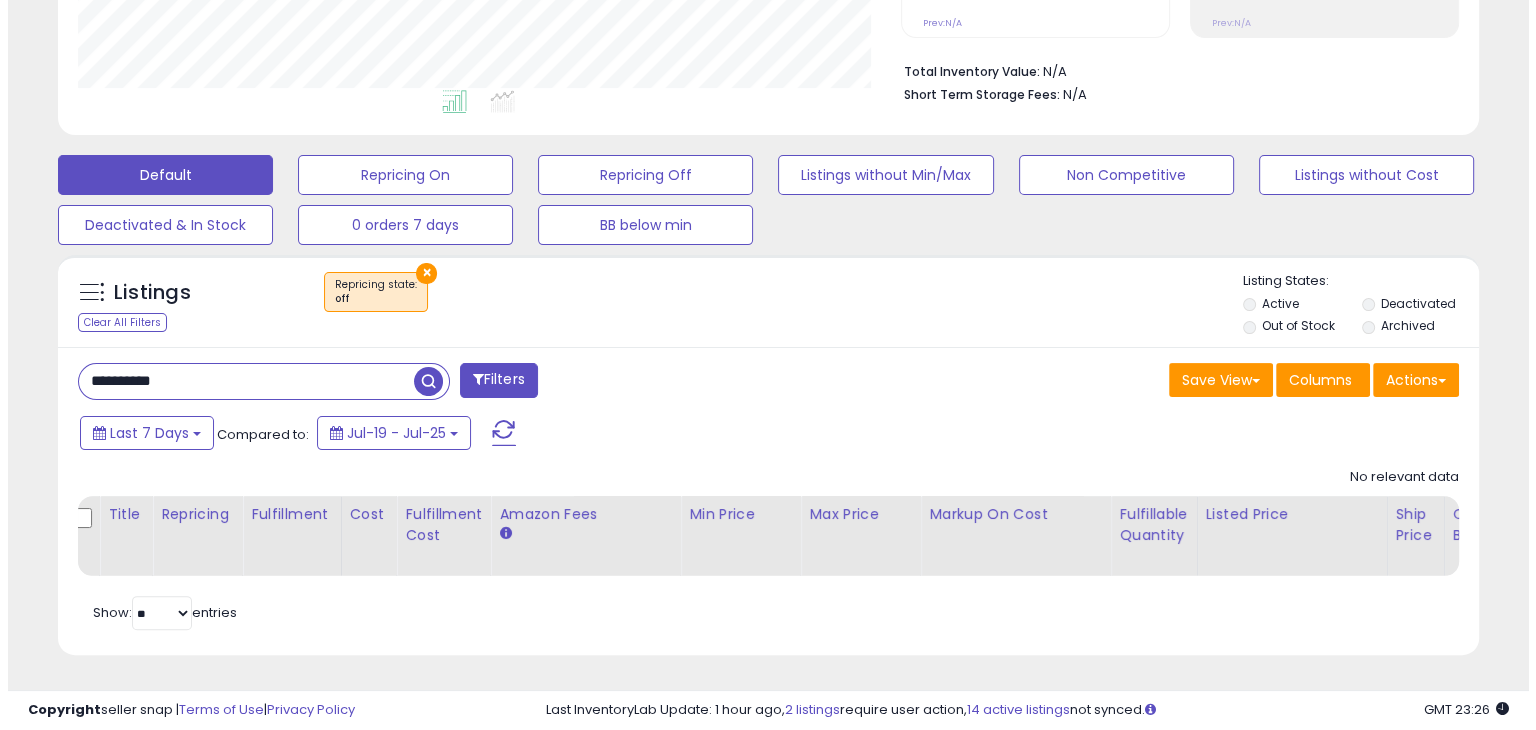 scroll, scrollTop: 999589, scrollLeft: 999168, axis: both 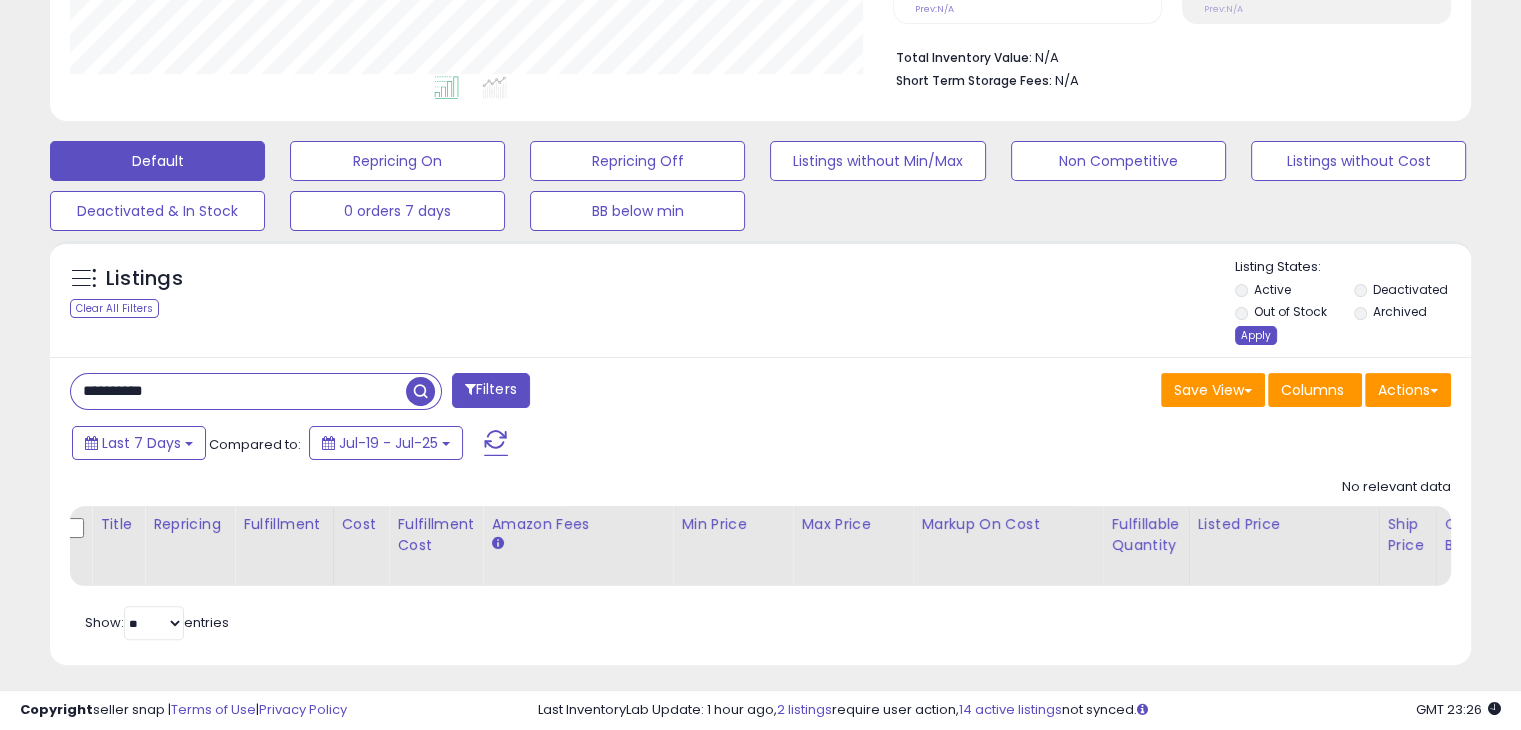 click on "Apply" at bounding box center (1256, 335) 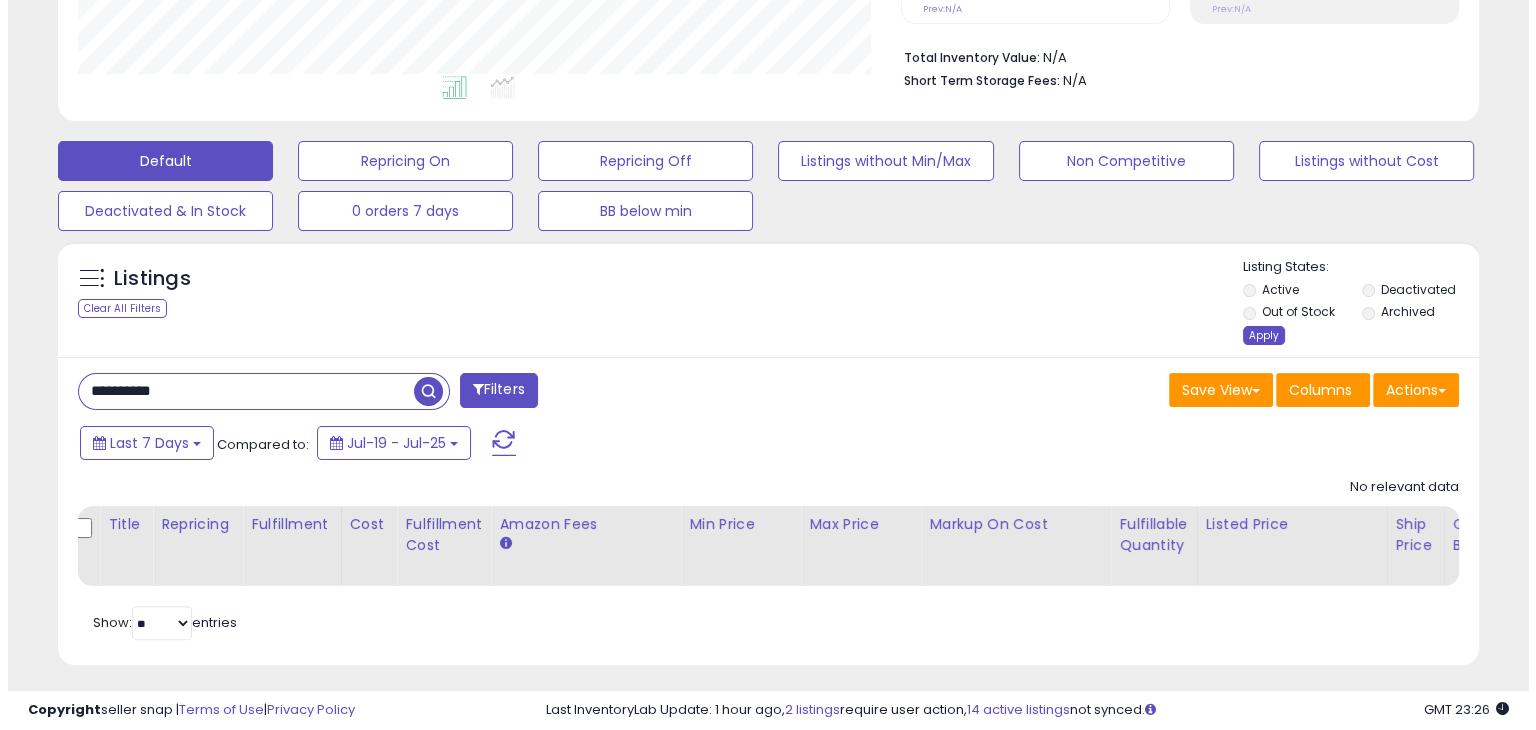 scroll, scrollTop: 999589, scrollLeft: 999168, axis: both 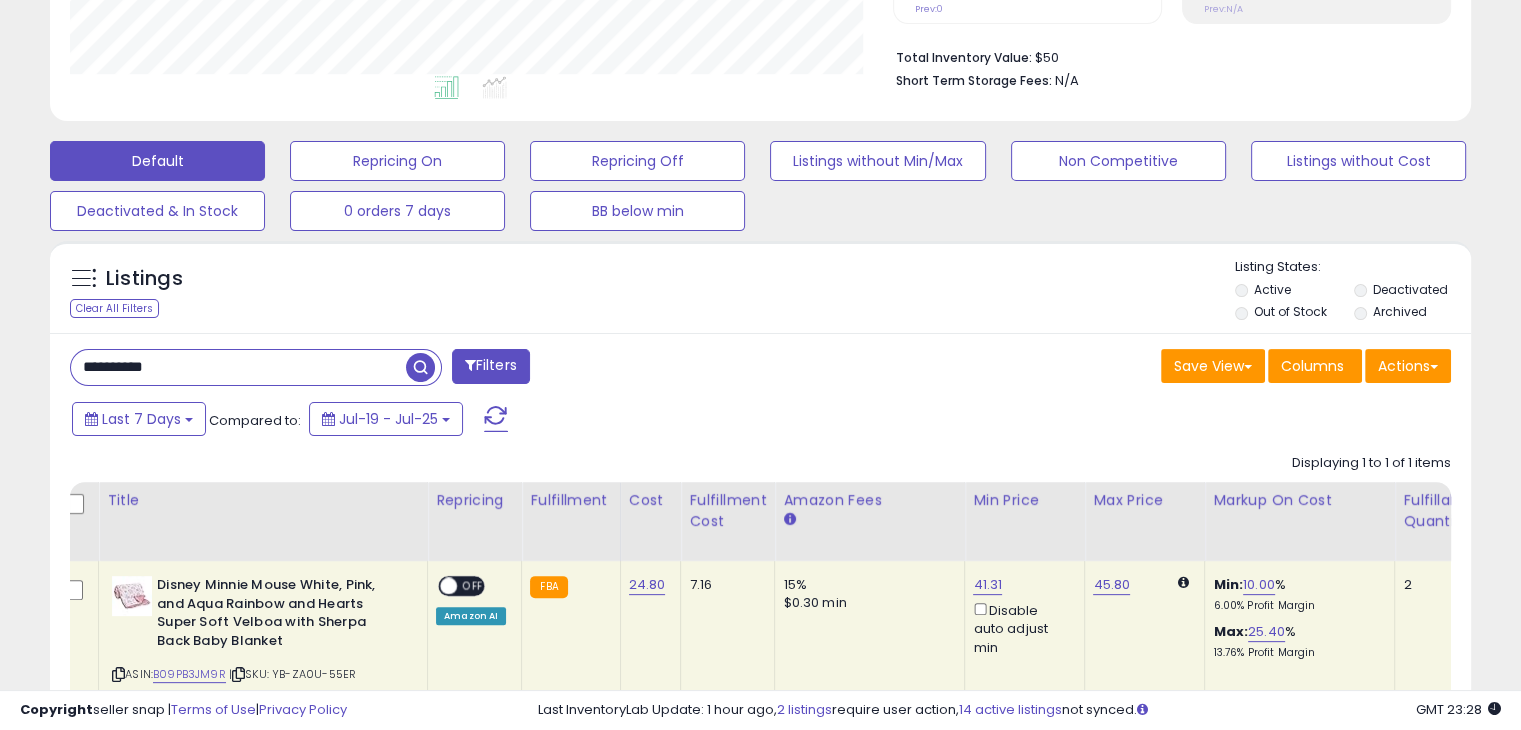 click on "**********" at bounding box center (238, 367) 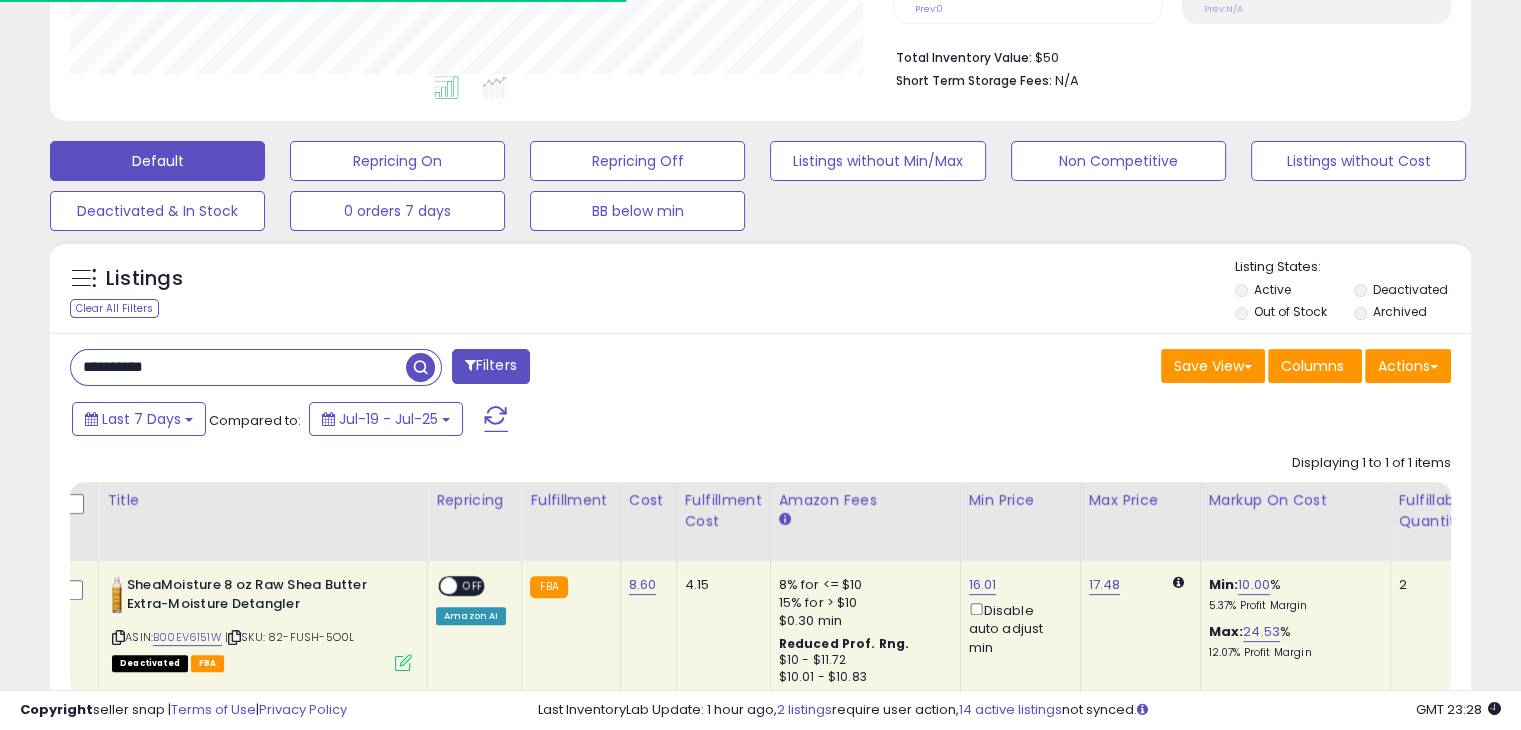 scroll, scrollTop: 409, scrollLeft: 822, axis: both 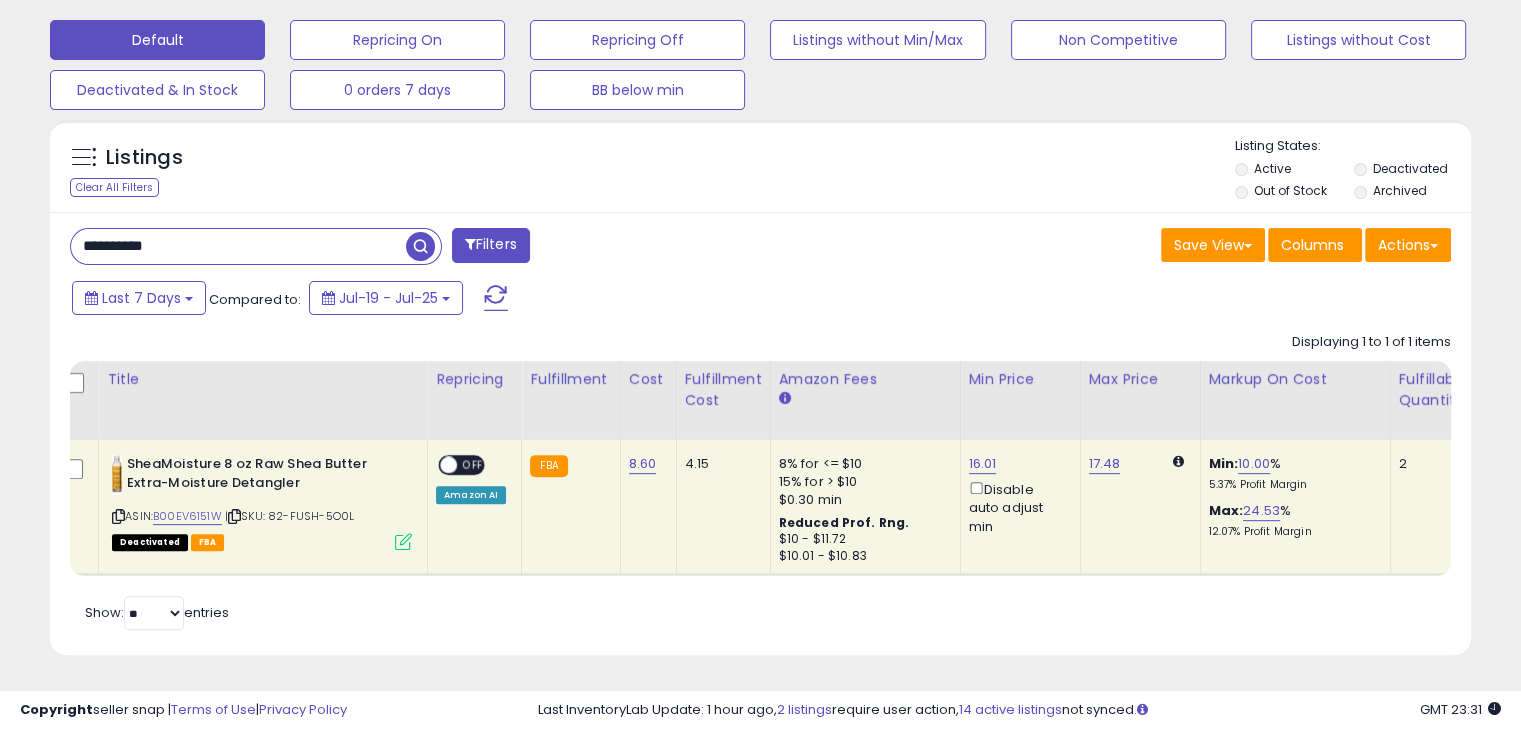 click on "Filters" at bounding box center [491, 245] 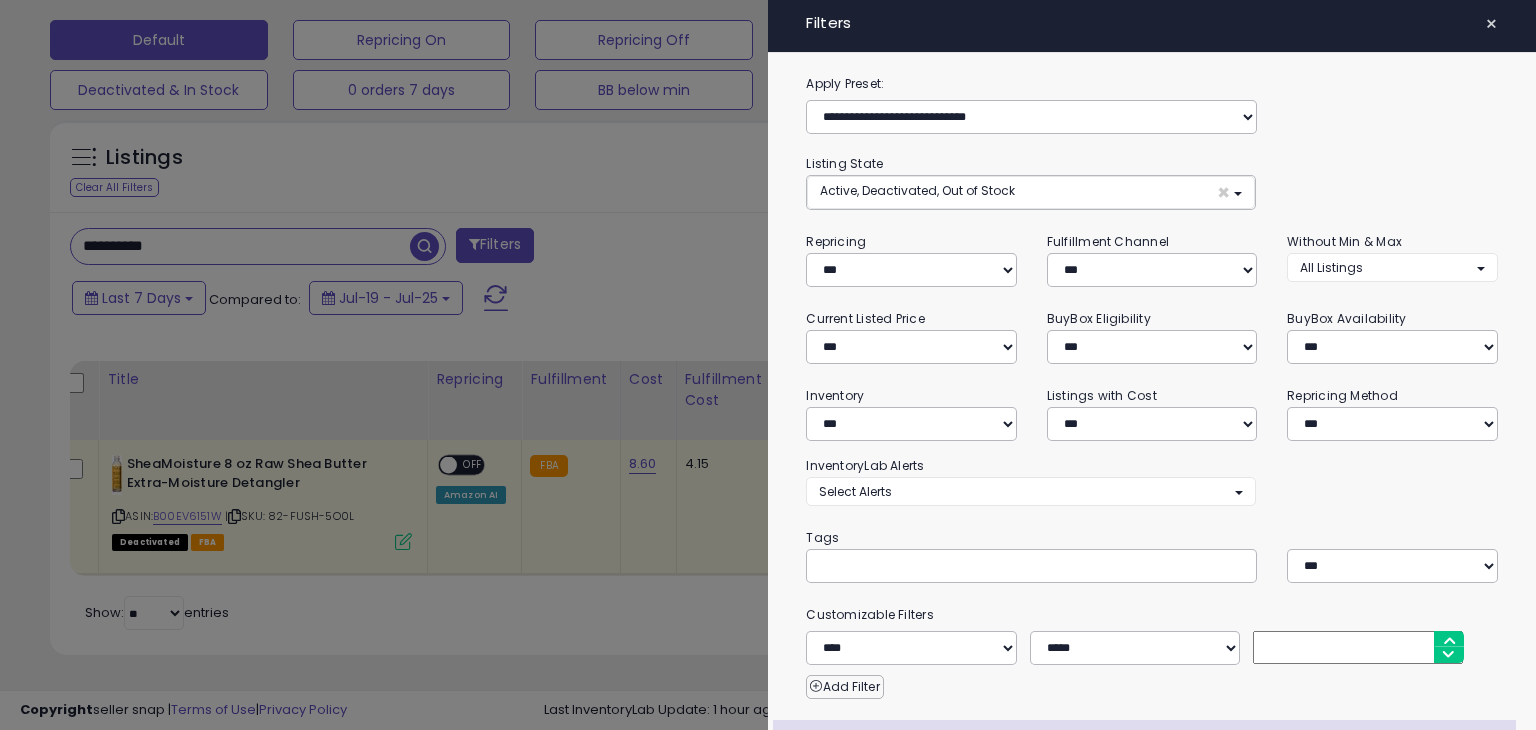 scroll, scrollTop: 182, scrollLeft: 0, axis: vertical 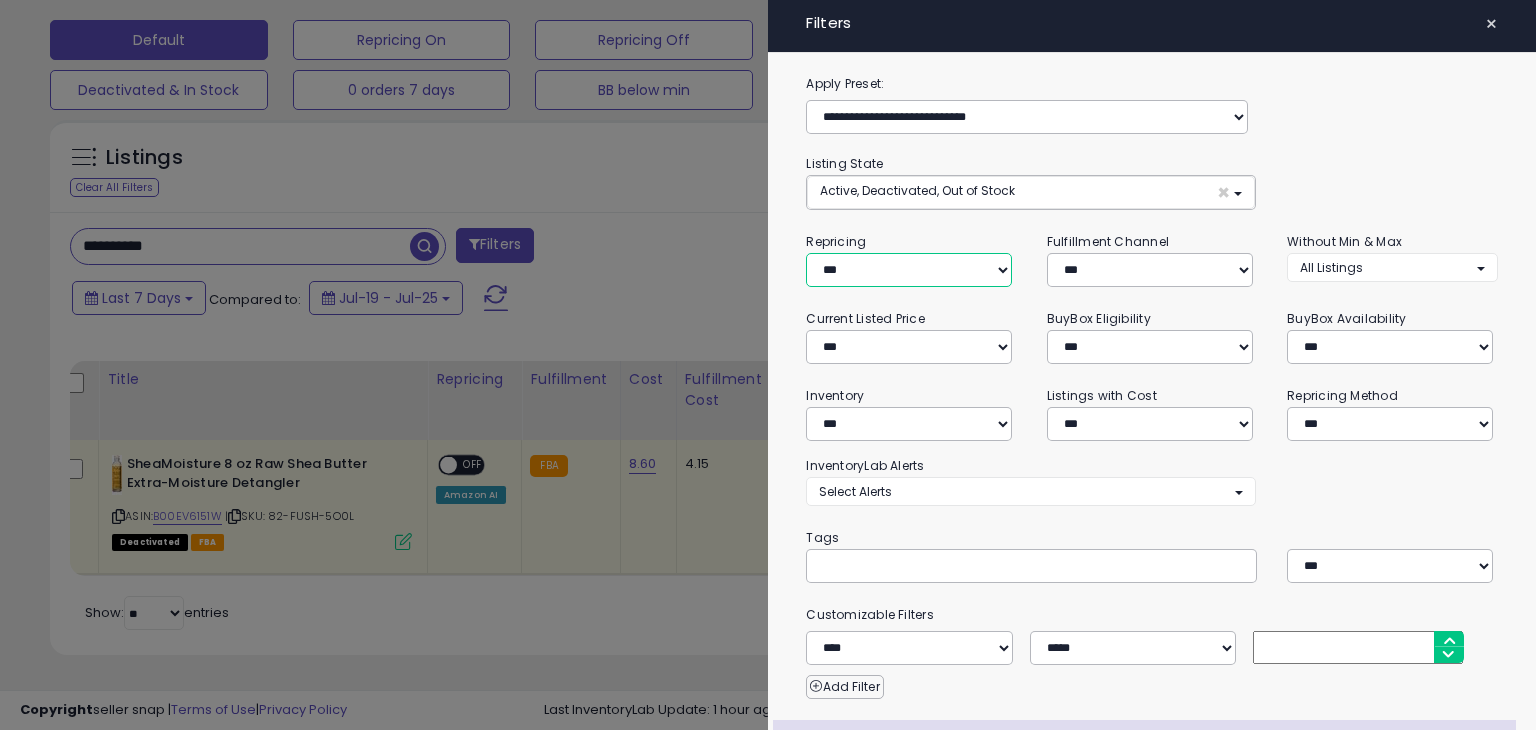 click on "**********" at bounding box center [909, 270] 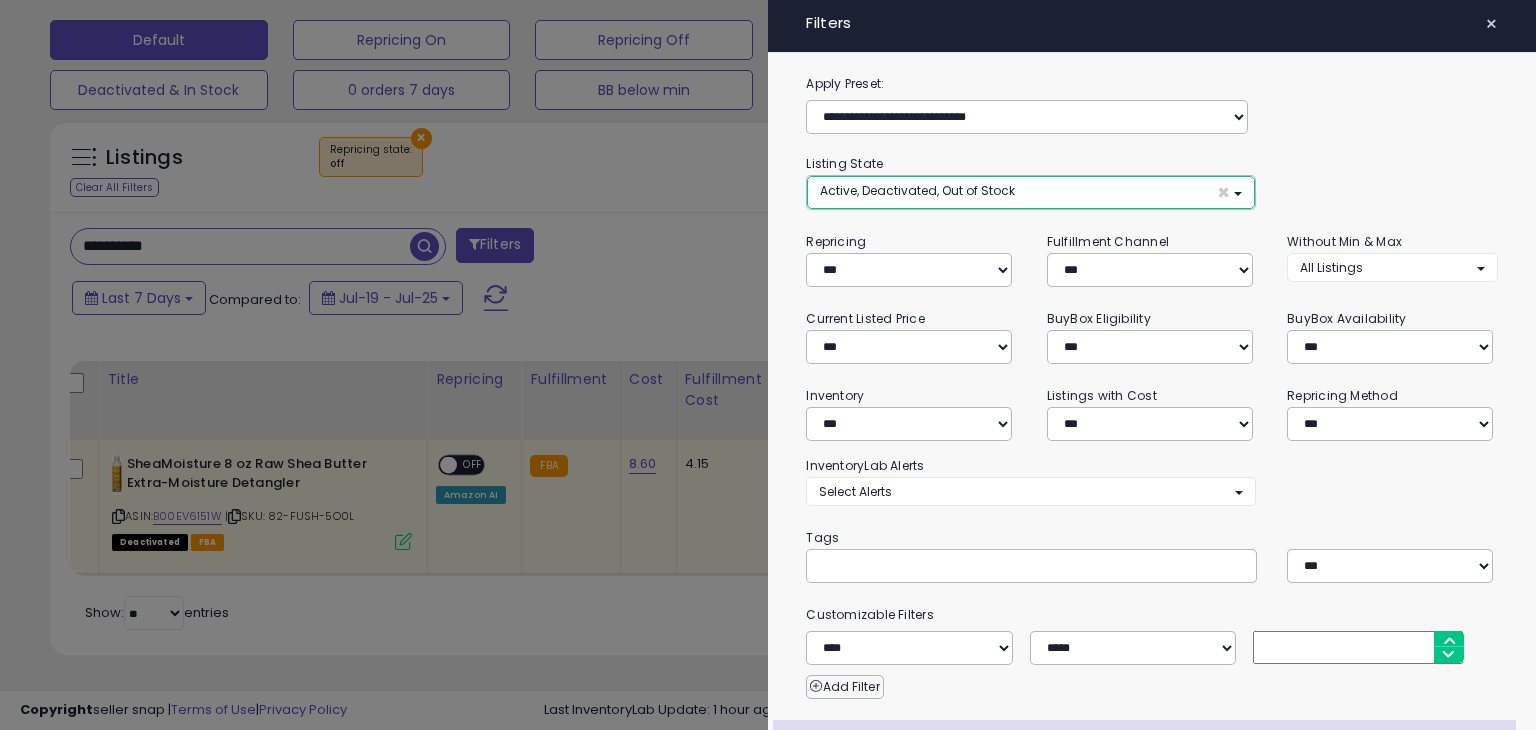 click on "×" at bounding box center [1223, 192] 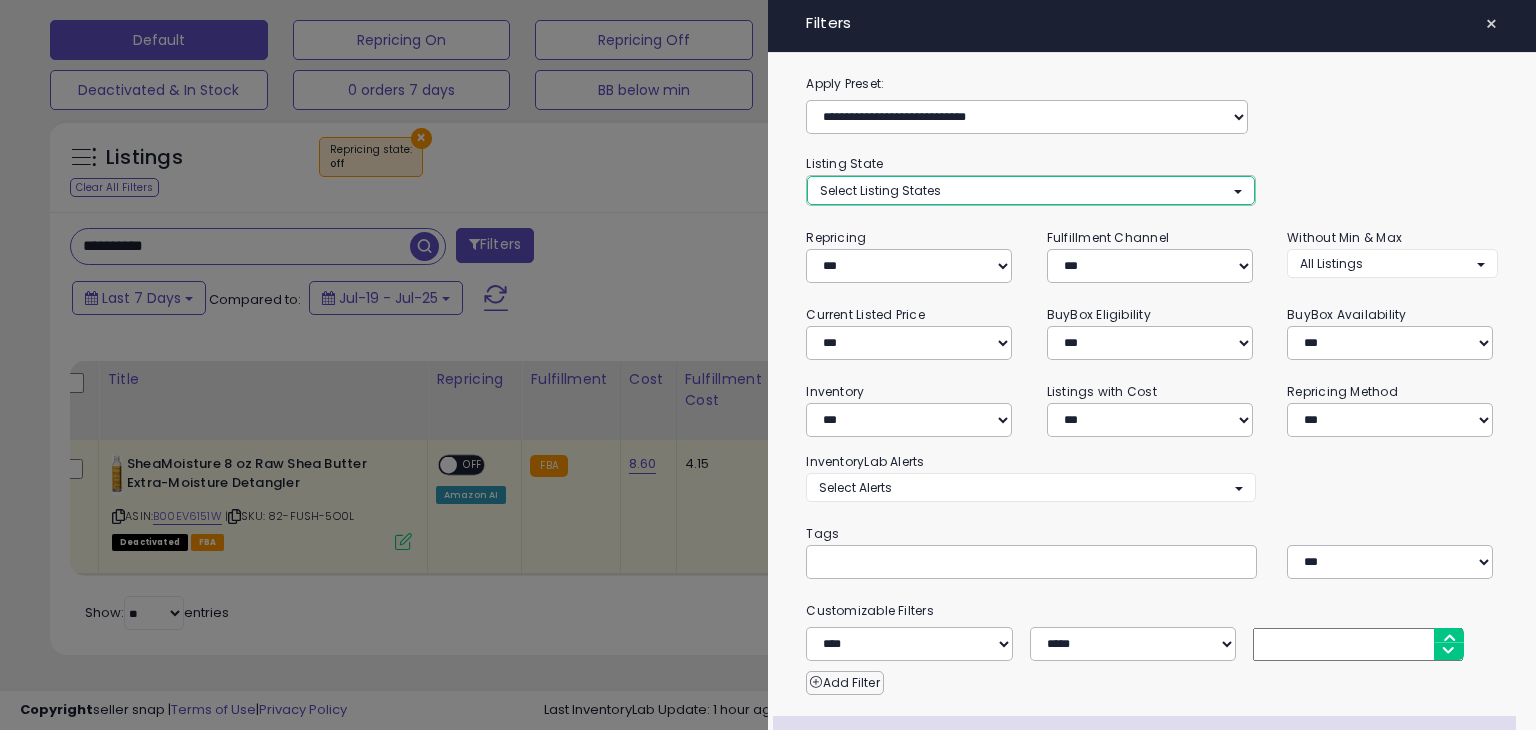 click on "Select Listing States" at bounding box center [1030, 190] 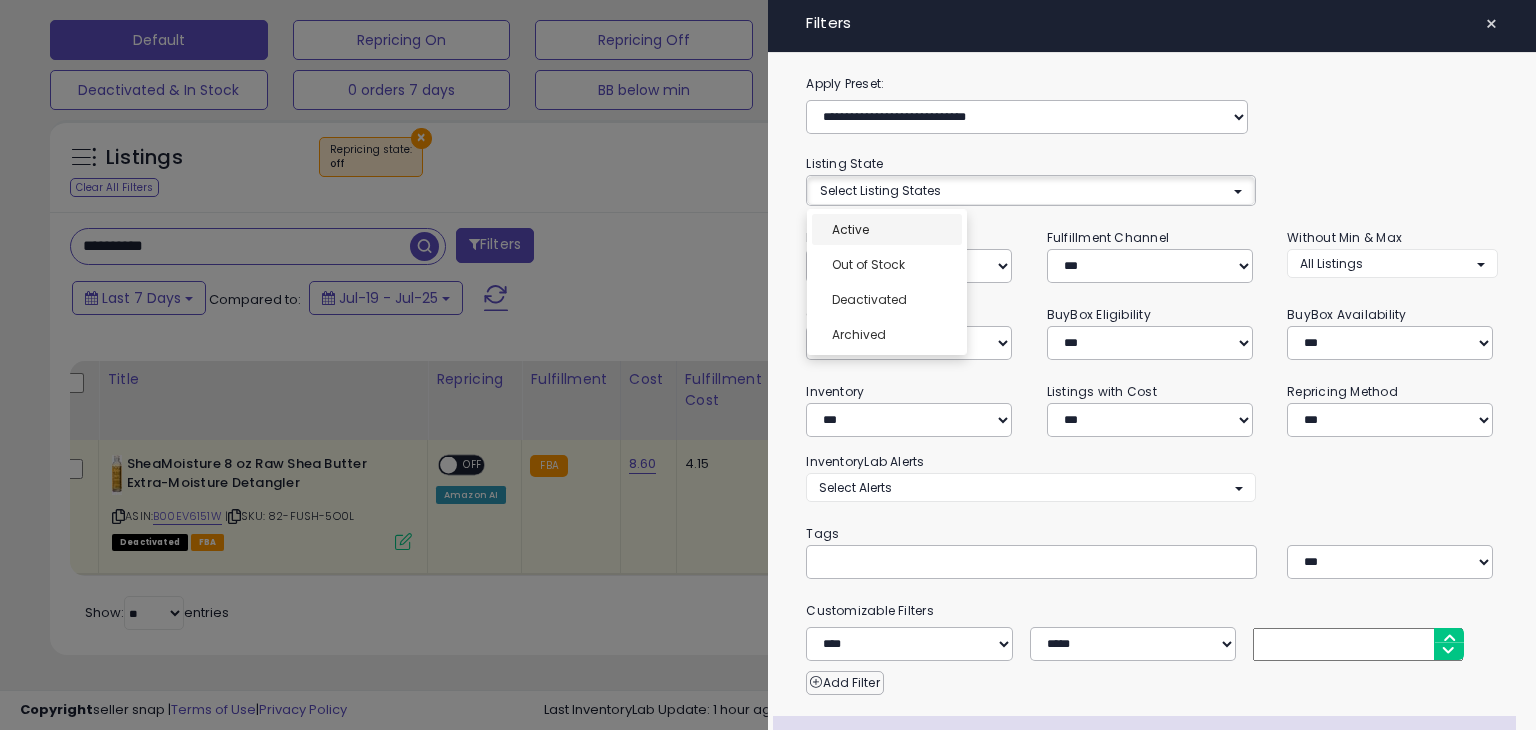 select on "**********" 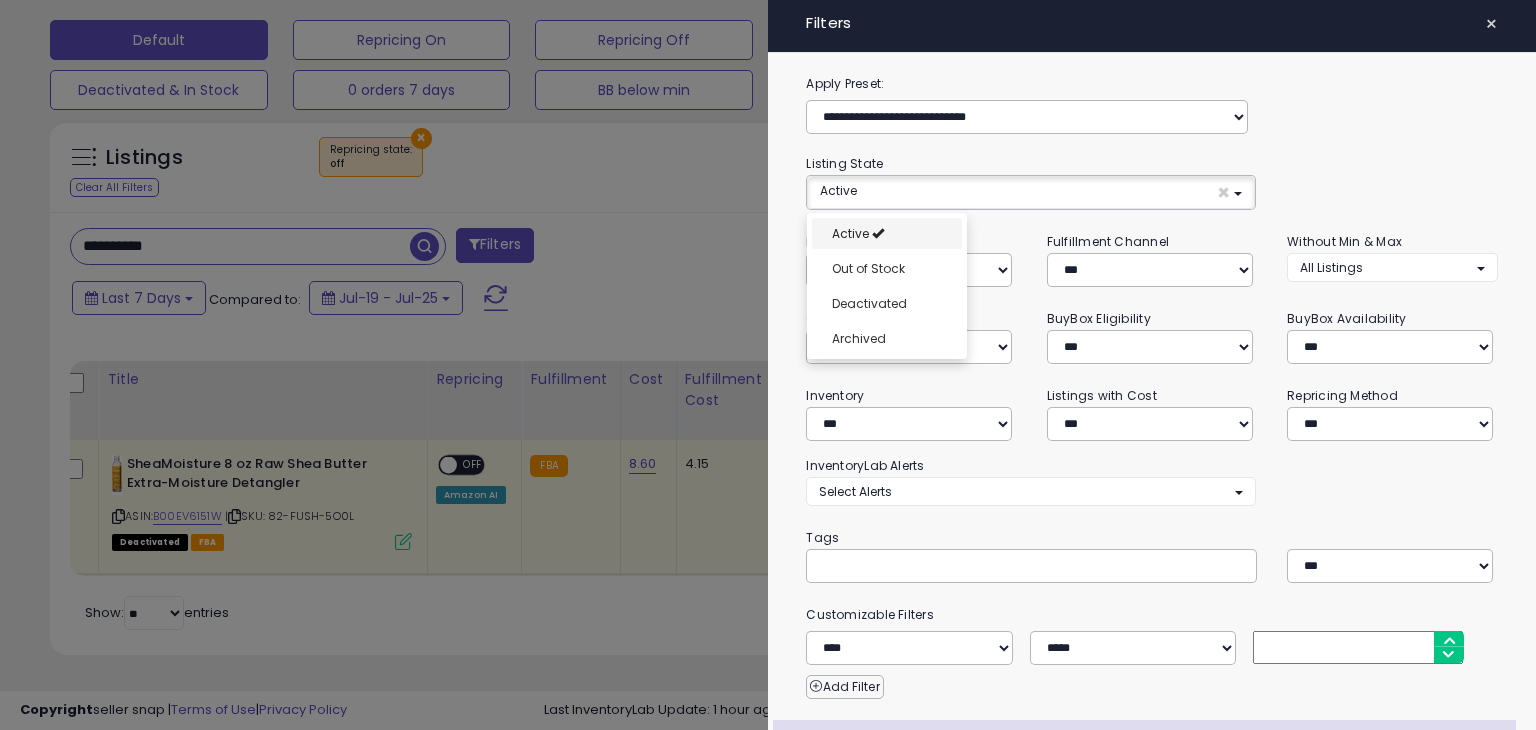 click on "Active" at bounding box center (887, 233) 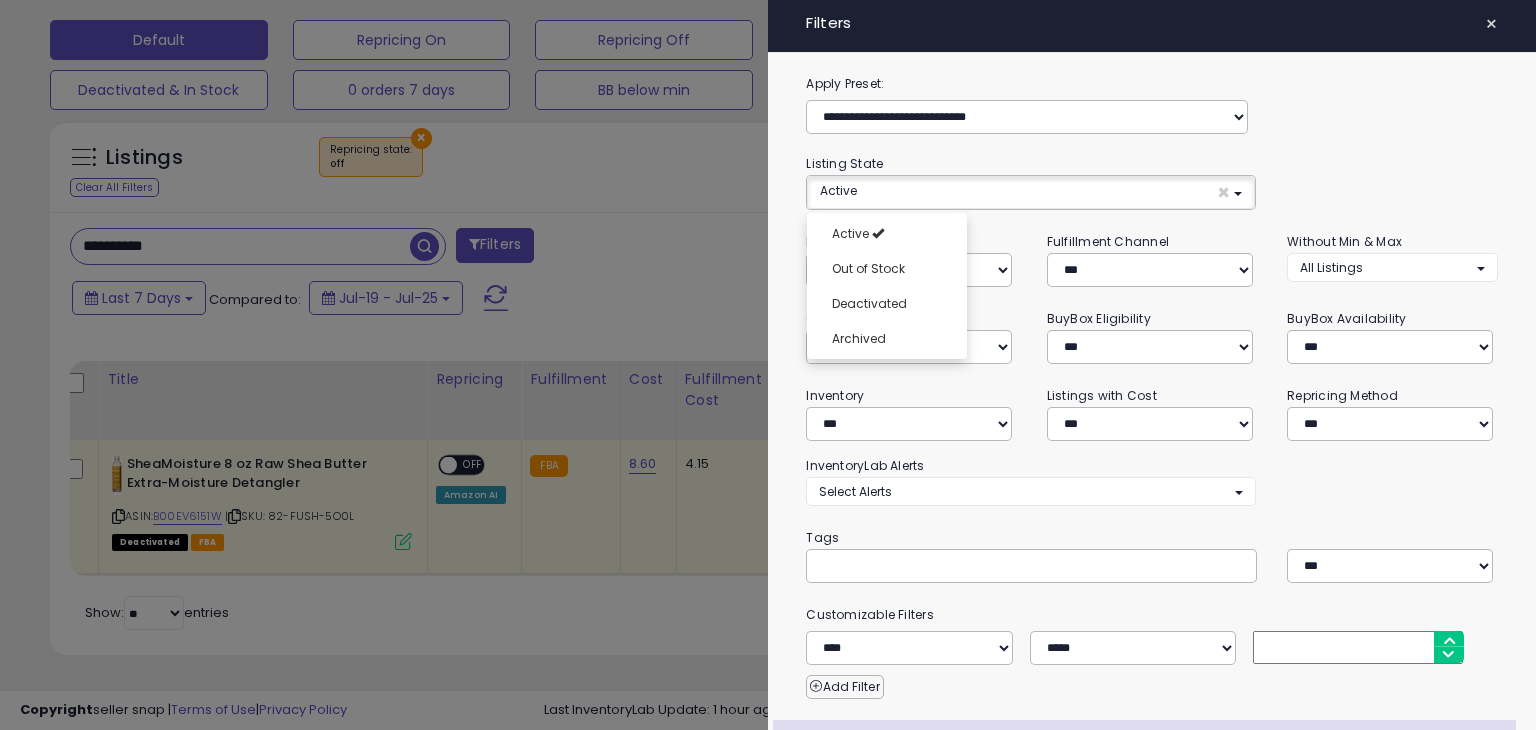 click on "**********" 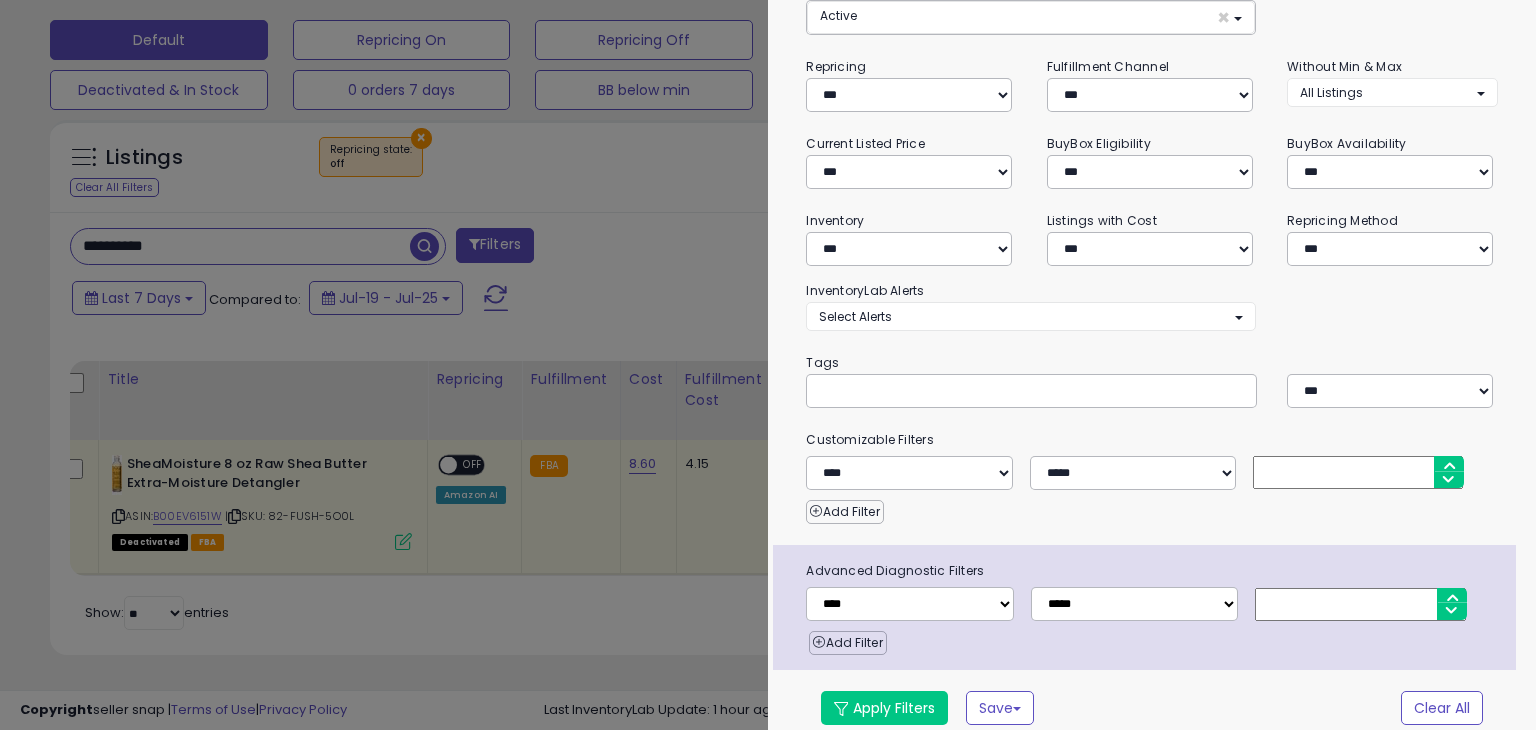 scroll, scrollTop: 184, scrollLeft: 0, axis: vertical 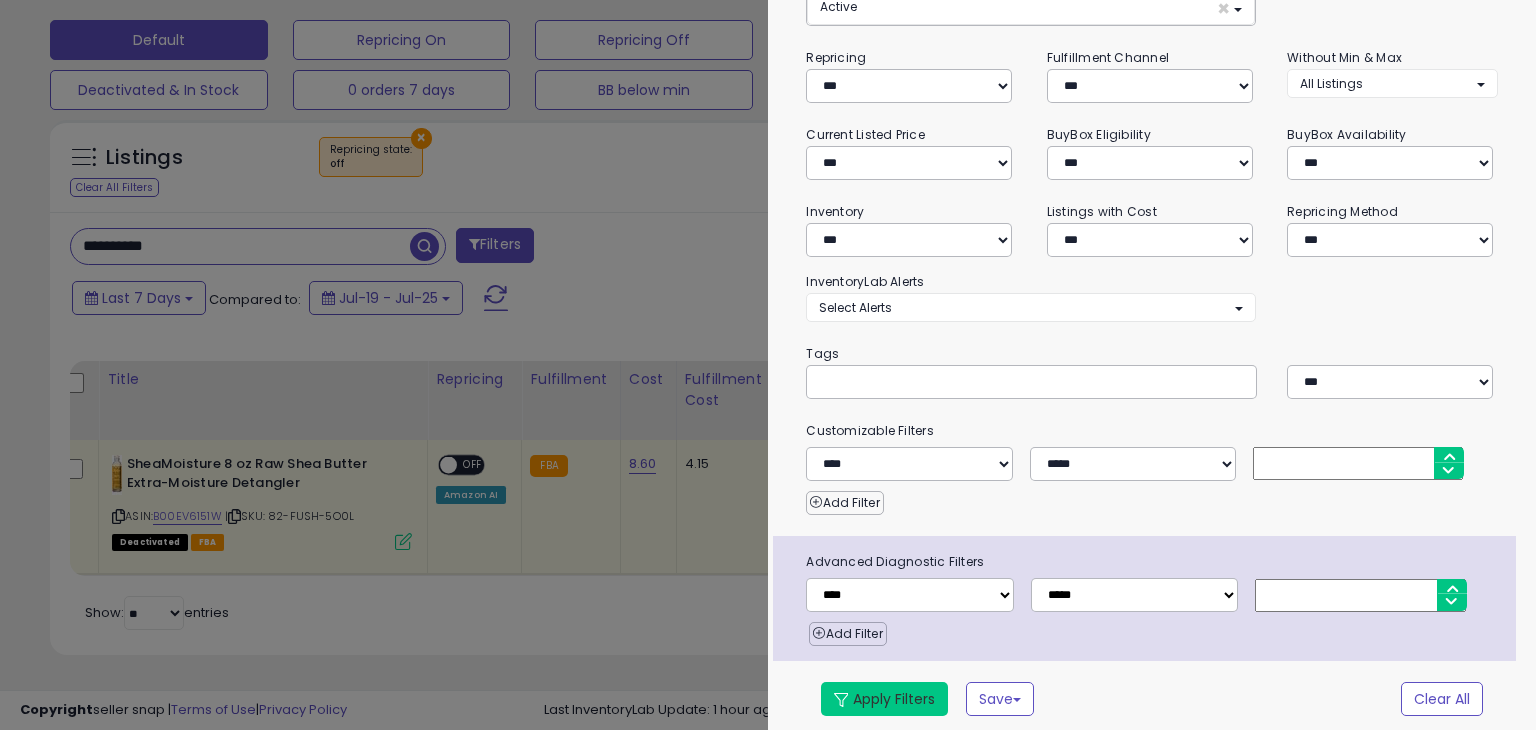 click on "Apply Filters" at bounding box center [884, 699] 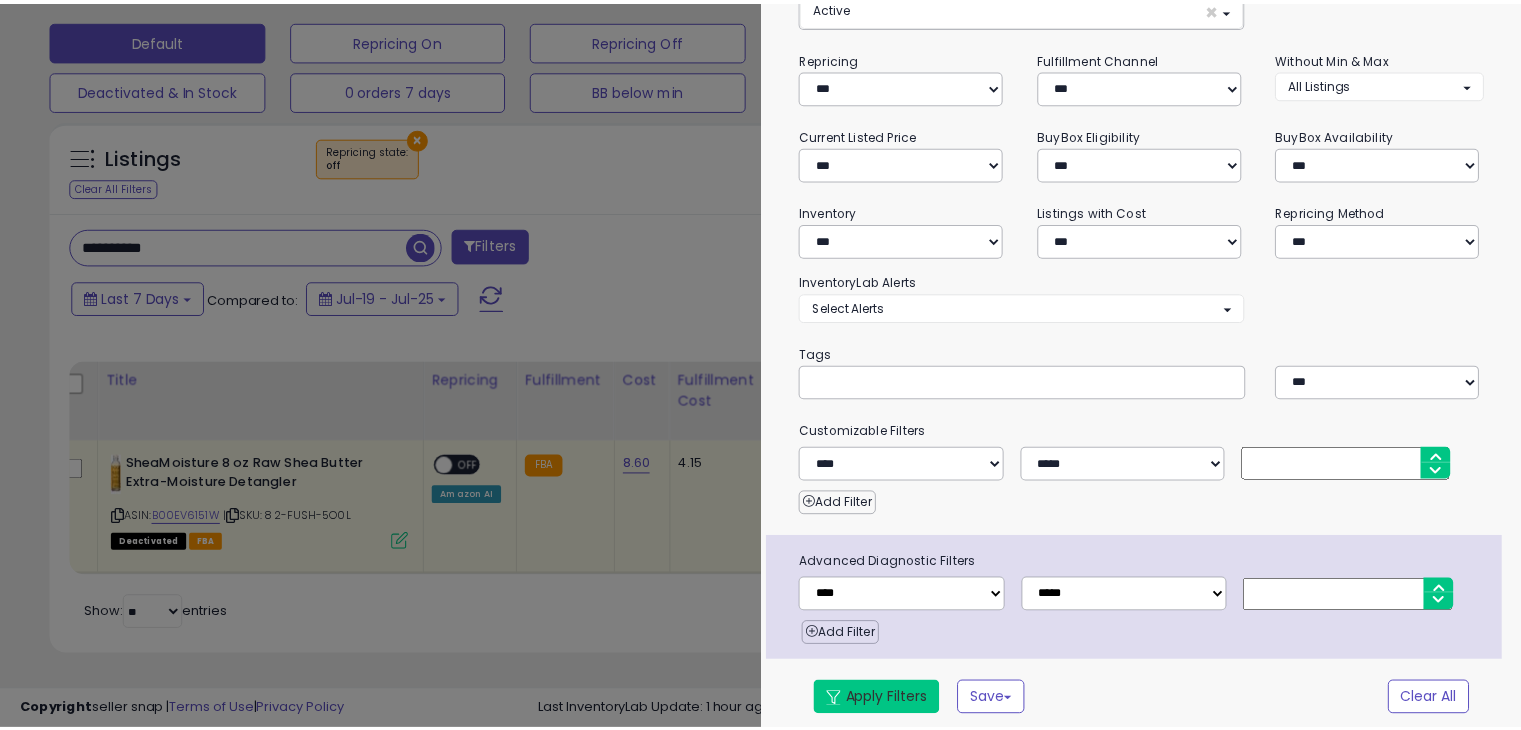 scroll, scrollTop: 489, scrollLeft: 0, axis: vertical 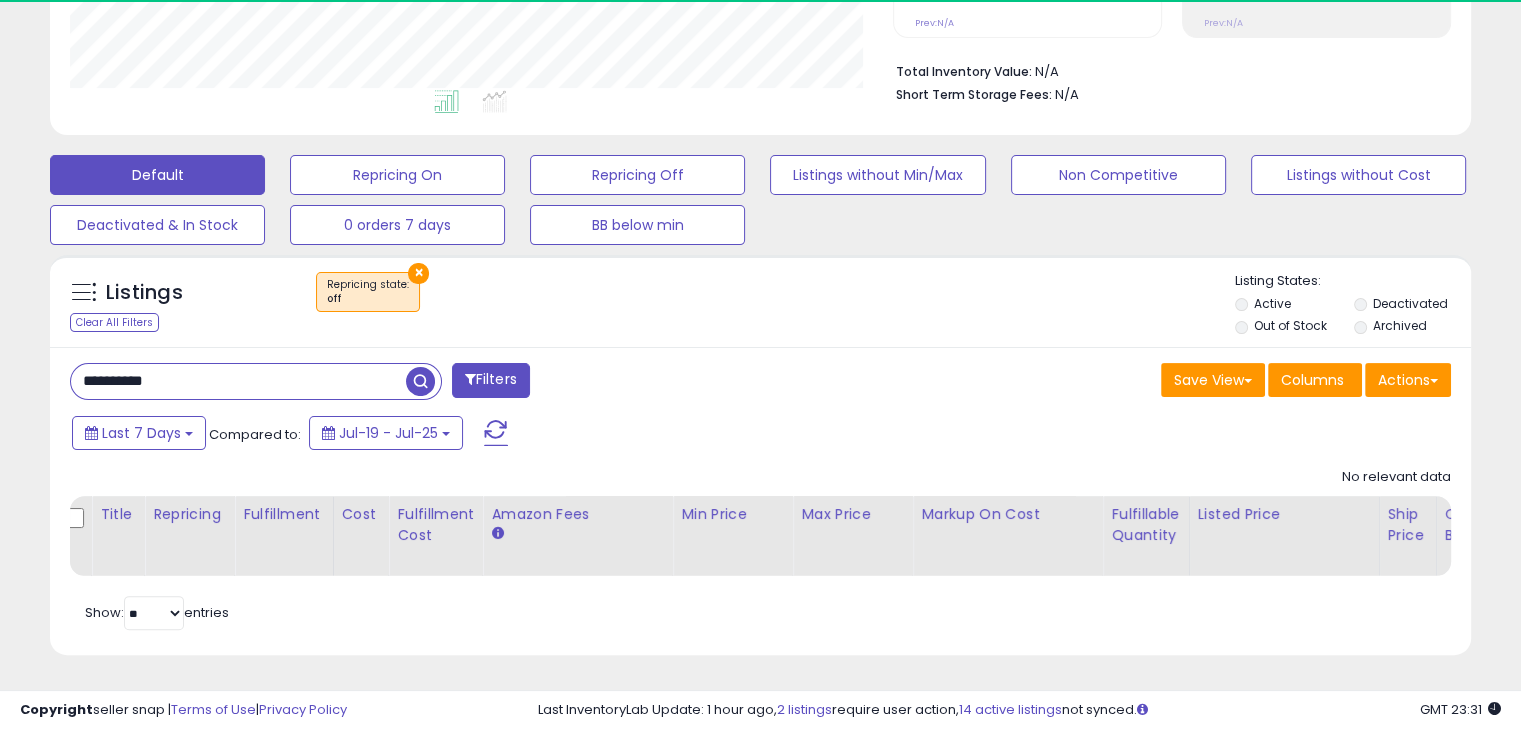 drag, startPoint x: 275, startPoint y: 366, endPoint x: 31, endPoint y: 368, distance: 244.0082 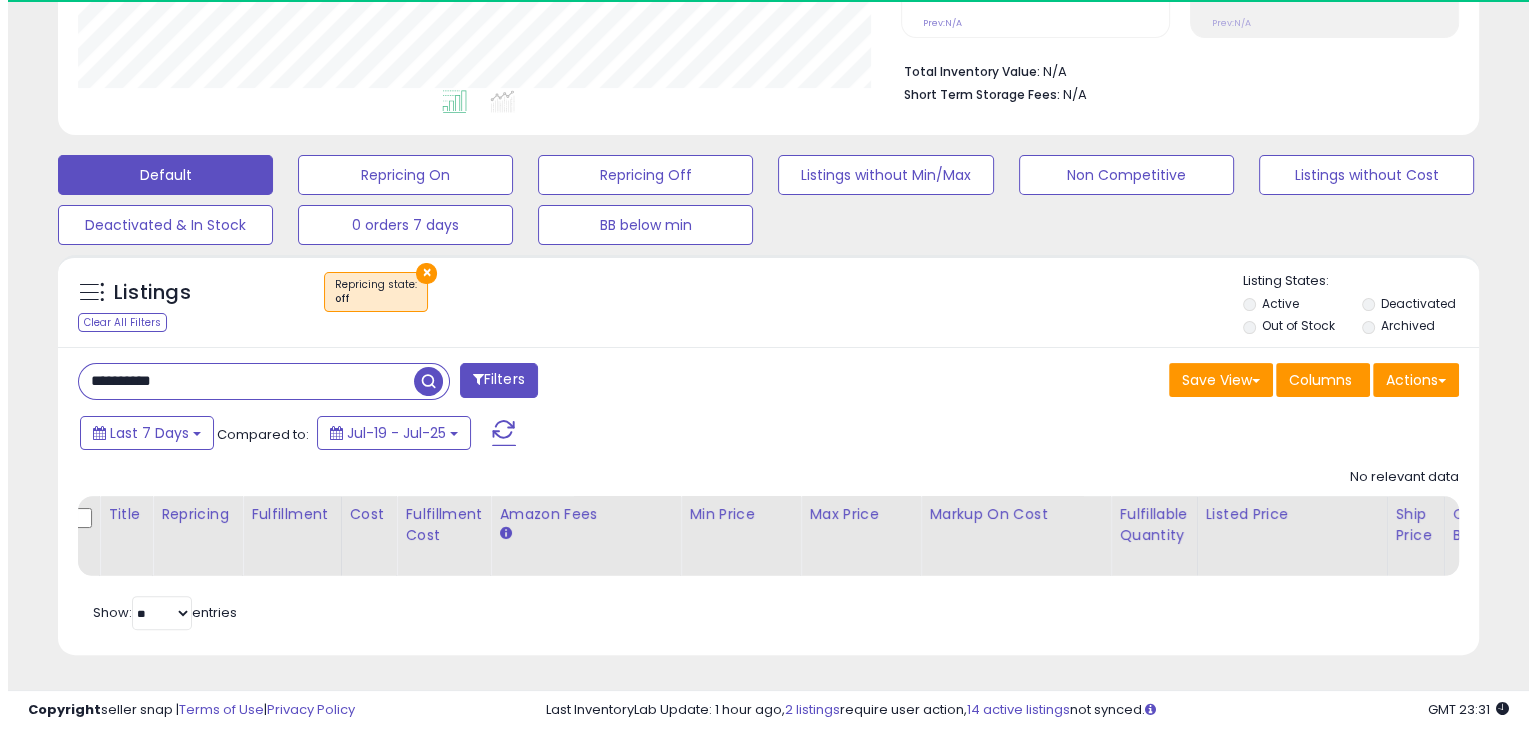 scroll, scrollTop: 409, scrollLeft: 822, axis: both 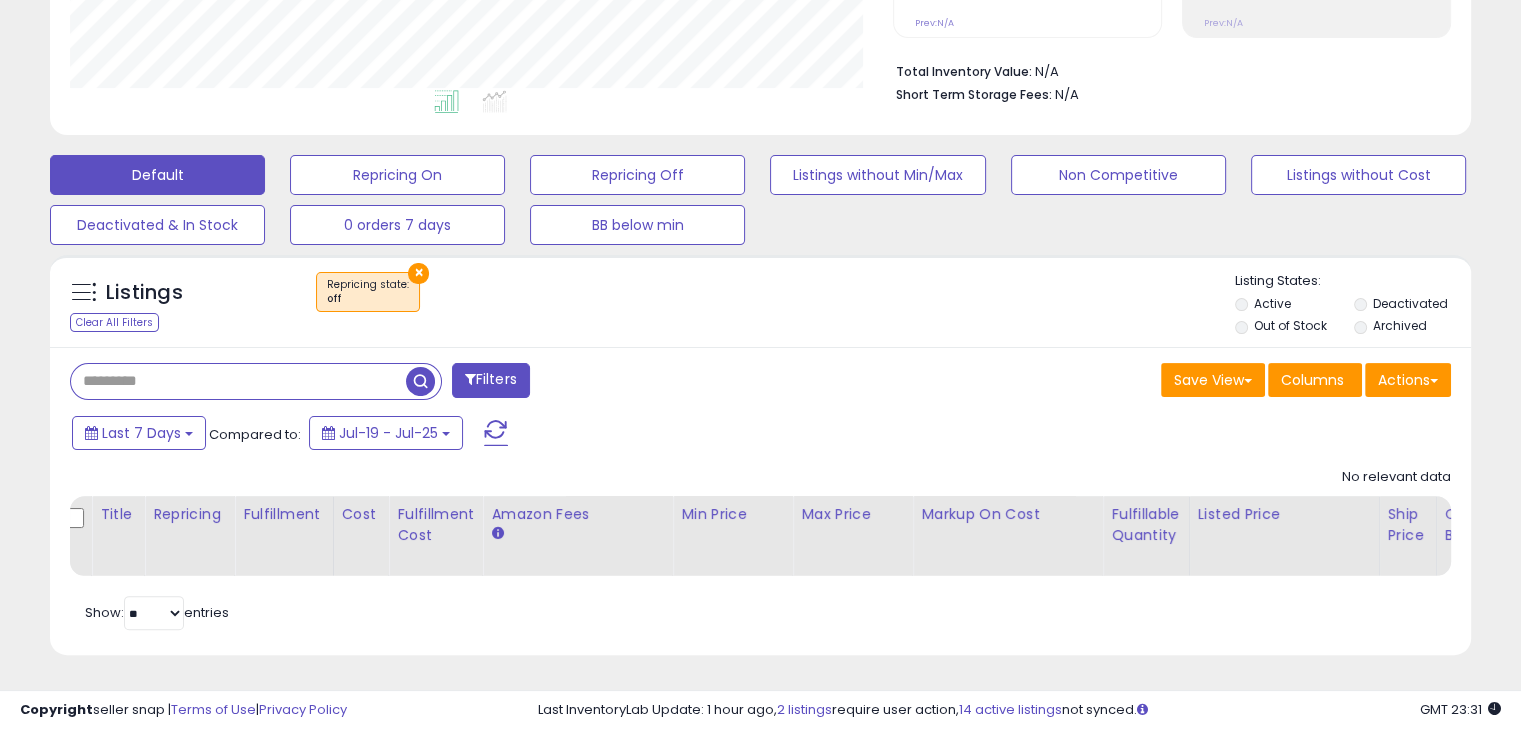 type 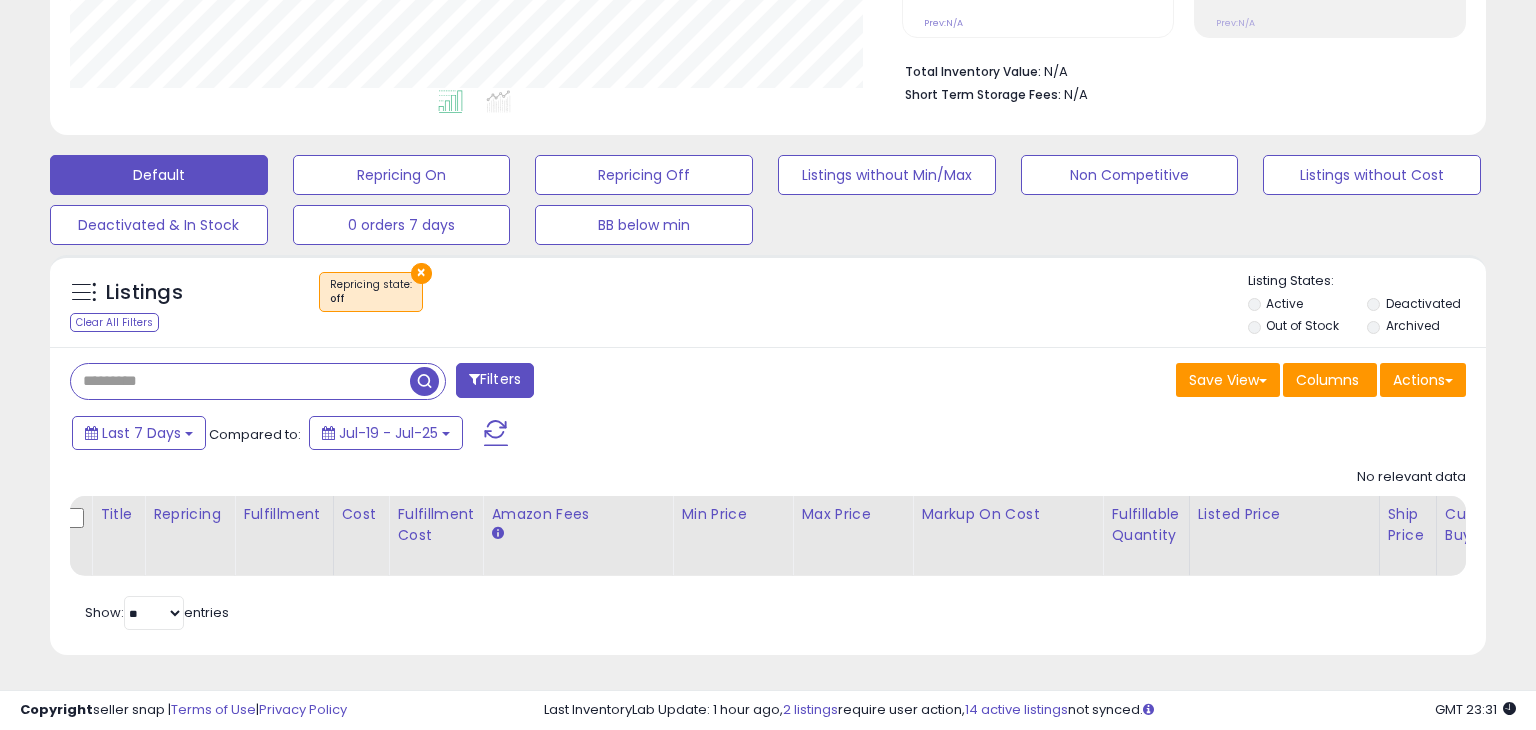 scroll, scrollTop: 999589, scrollLeft: 999168, axis: both 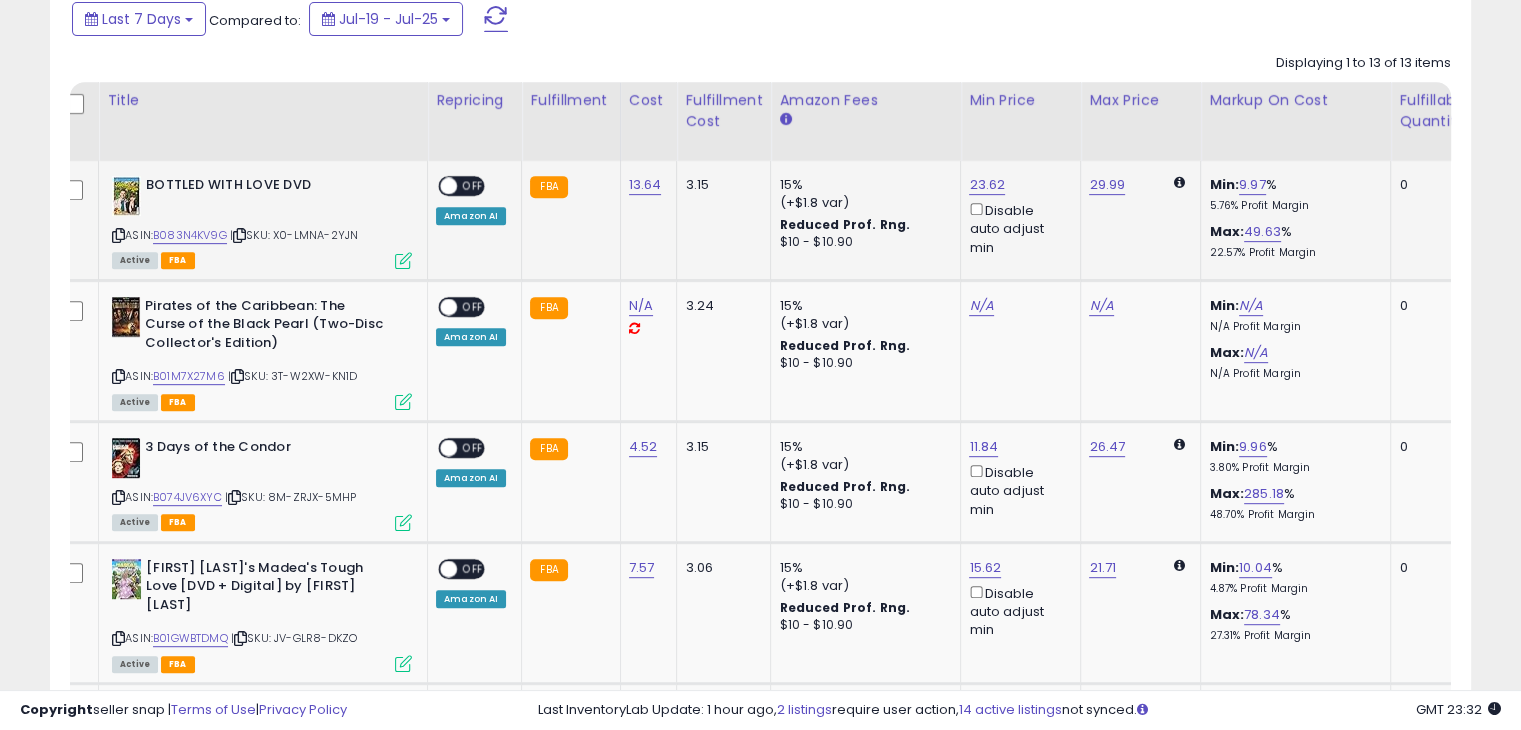click on "OFF" at bounding box center [473, 186] 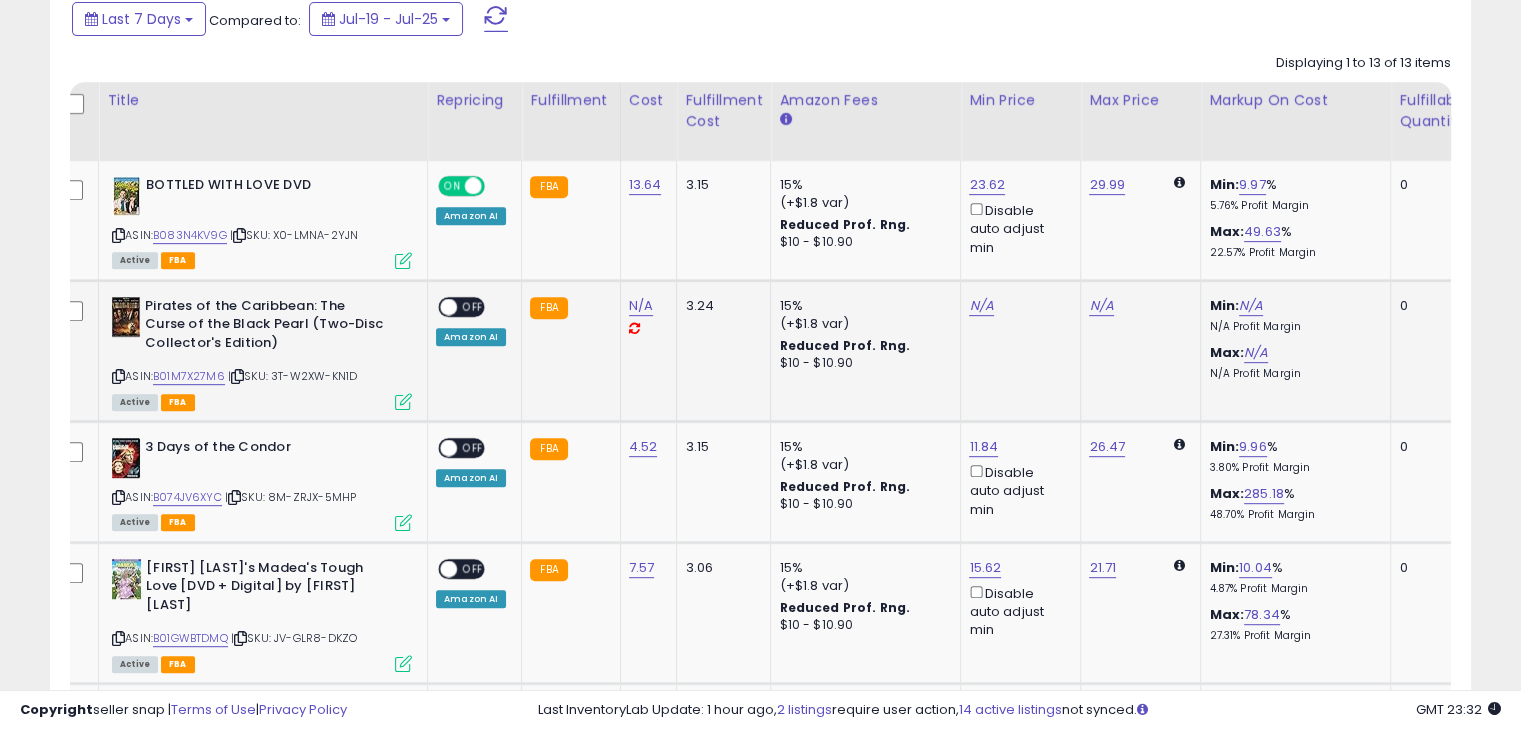 click on "OFF" at bounding box center [473, 306] 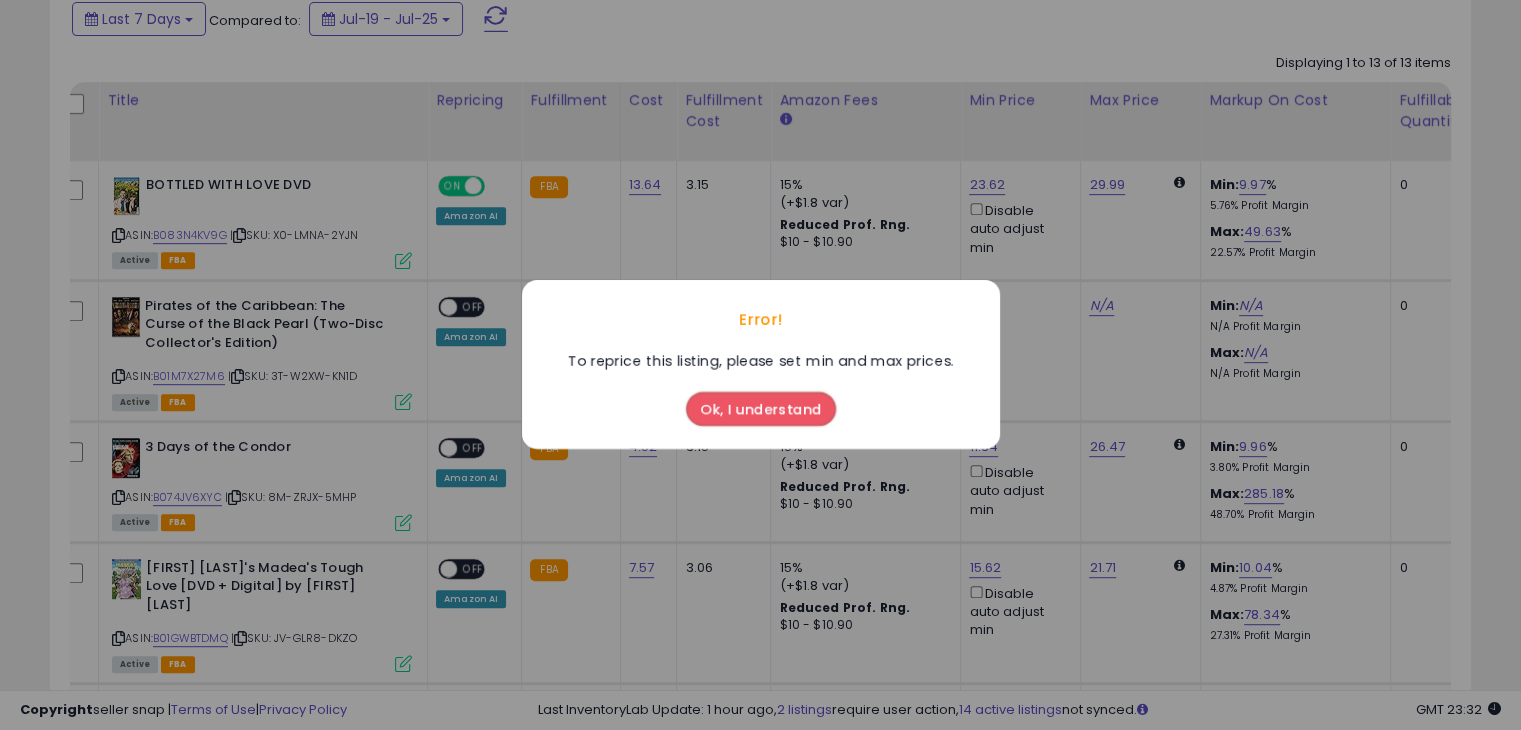 click on "Ok, I understand" at bounding box center (761, 410) 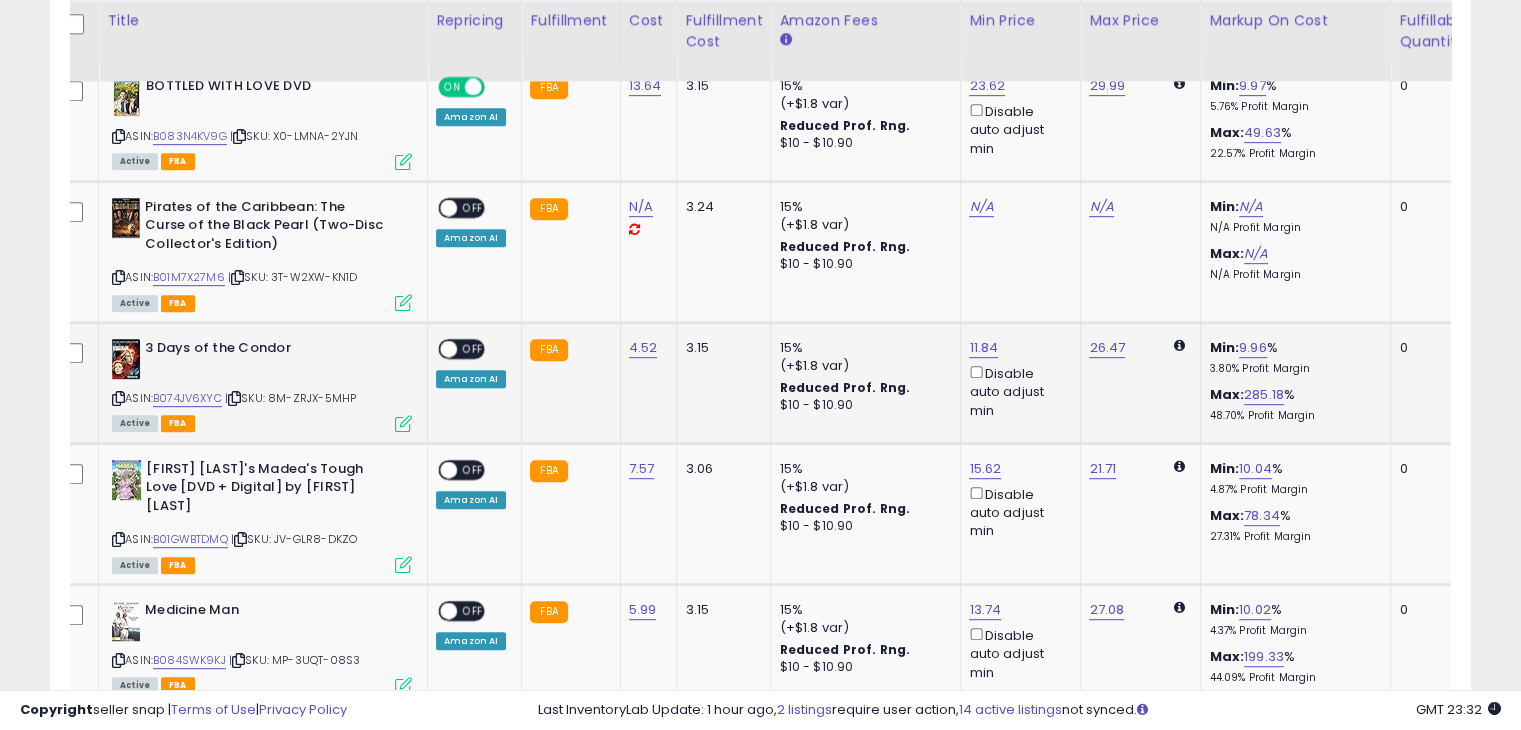 scroll, scrollTop: 989, scrollLeft: 0, axis: vertical 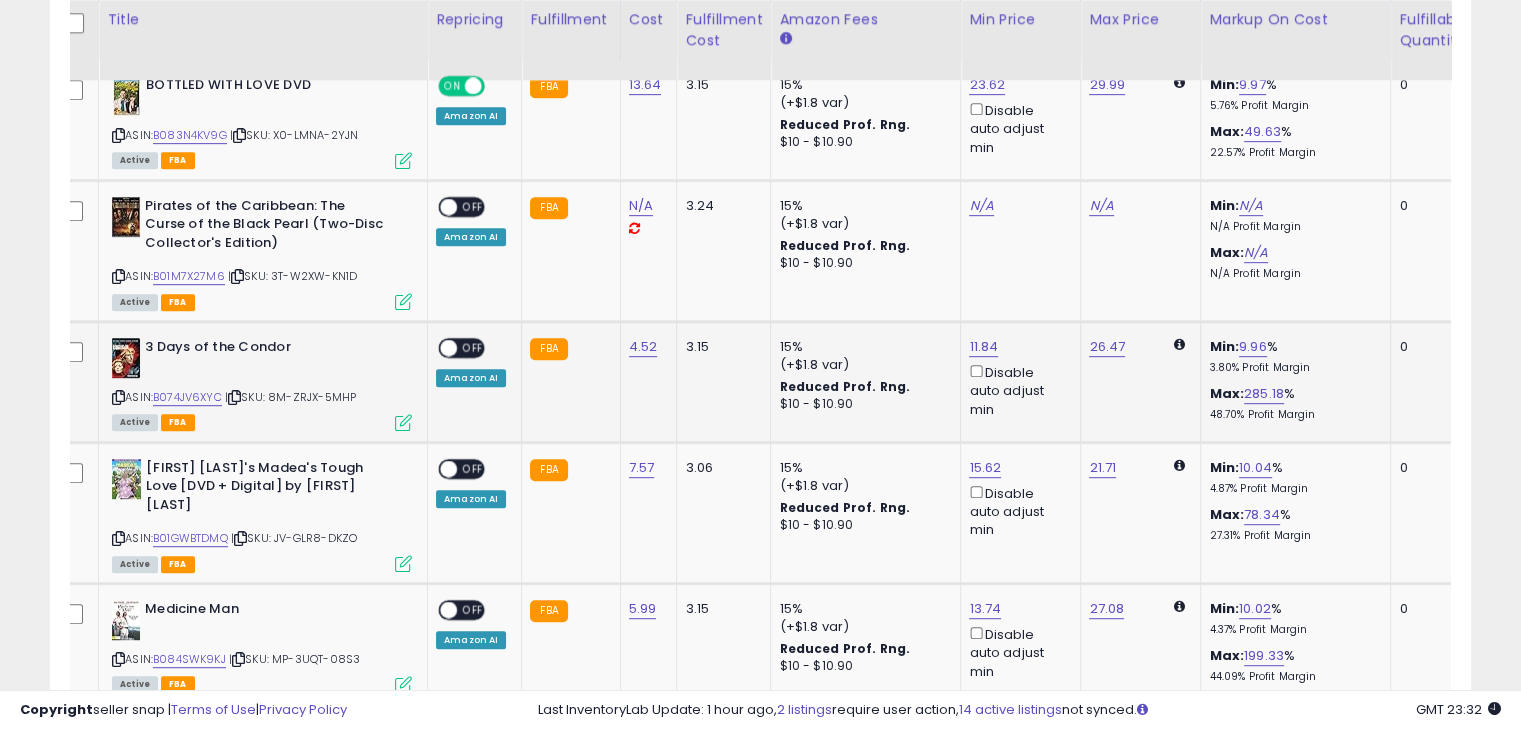 click on "OFF" at bounding box center (473, 348) 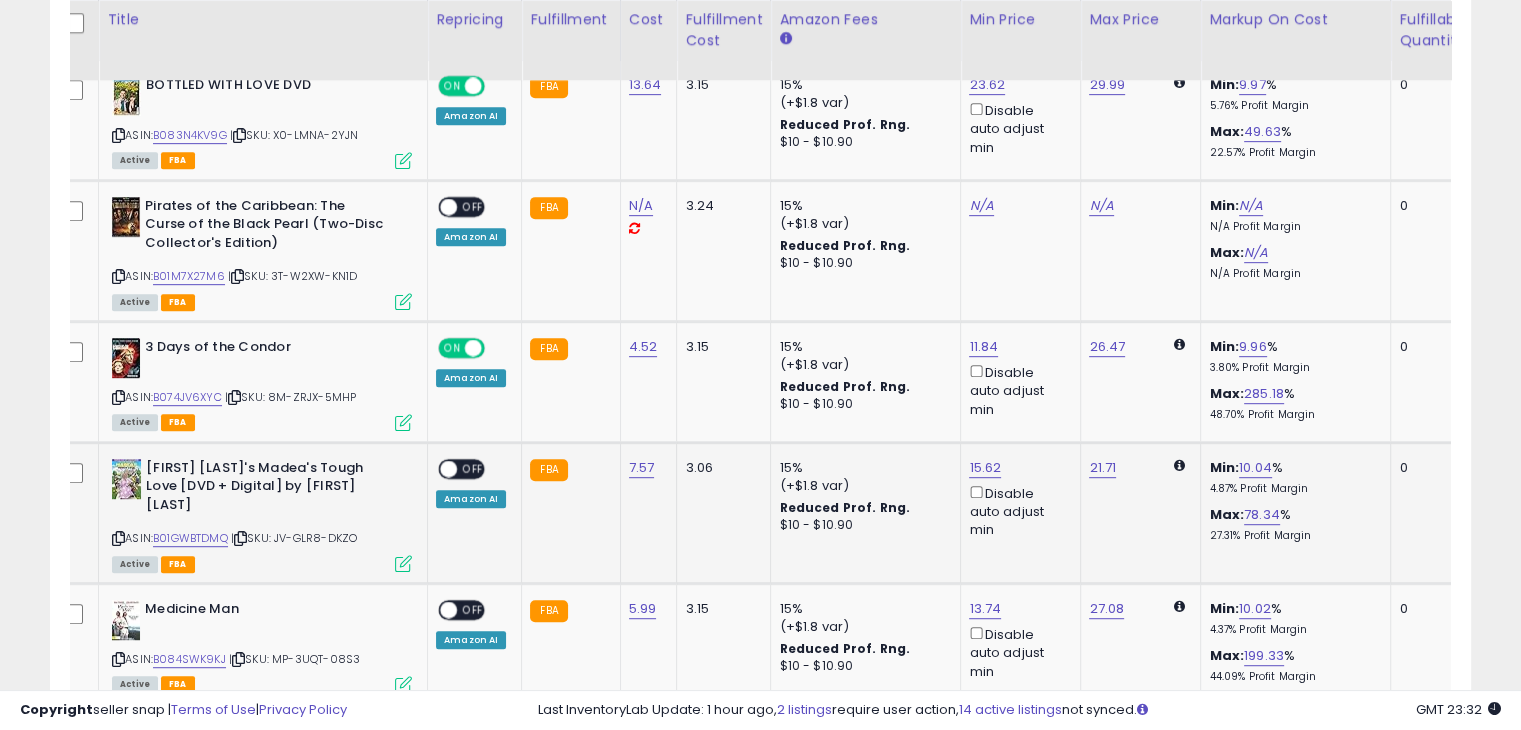 click on "OFF" at bounding box center [473, 468] 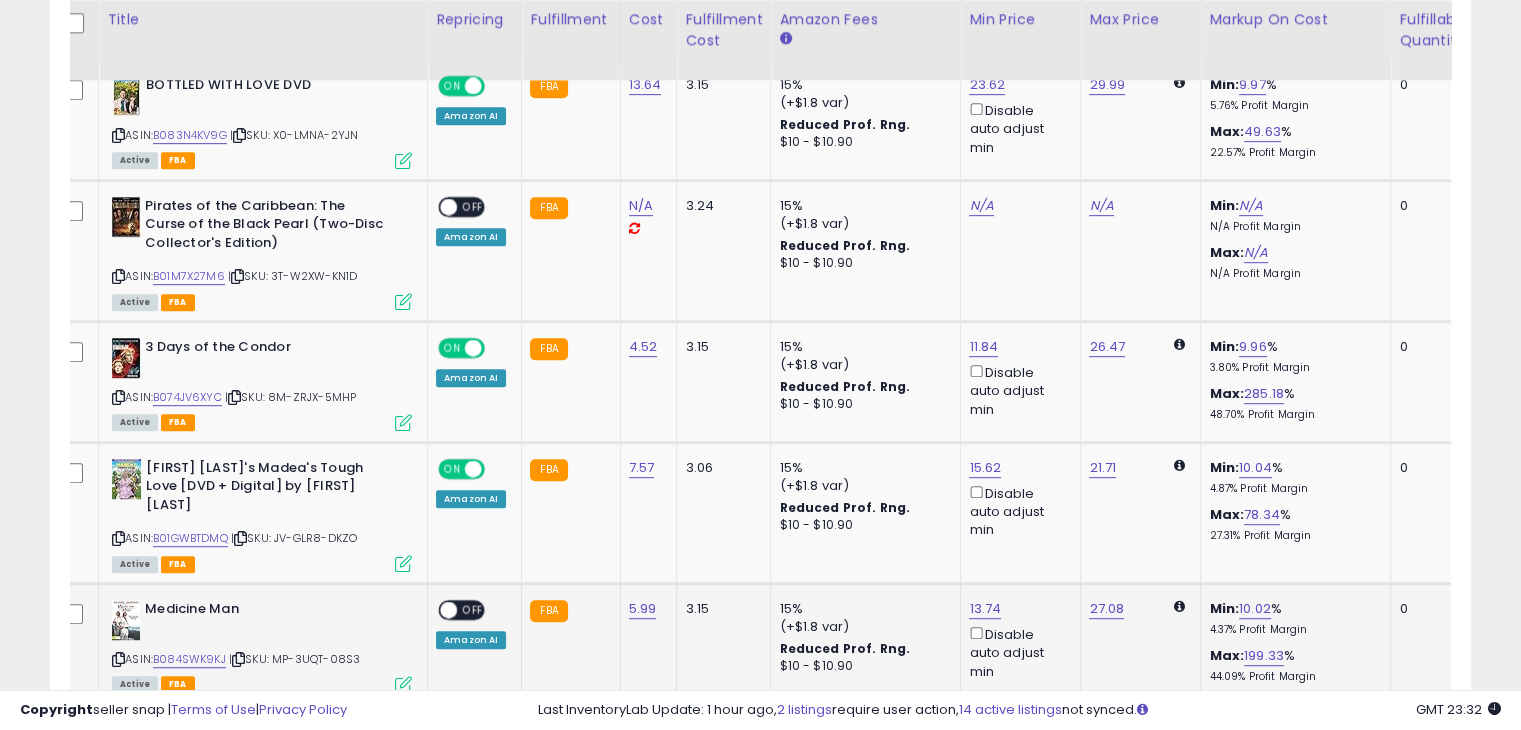 click on "OFF" at bounding box center [473, 610] 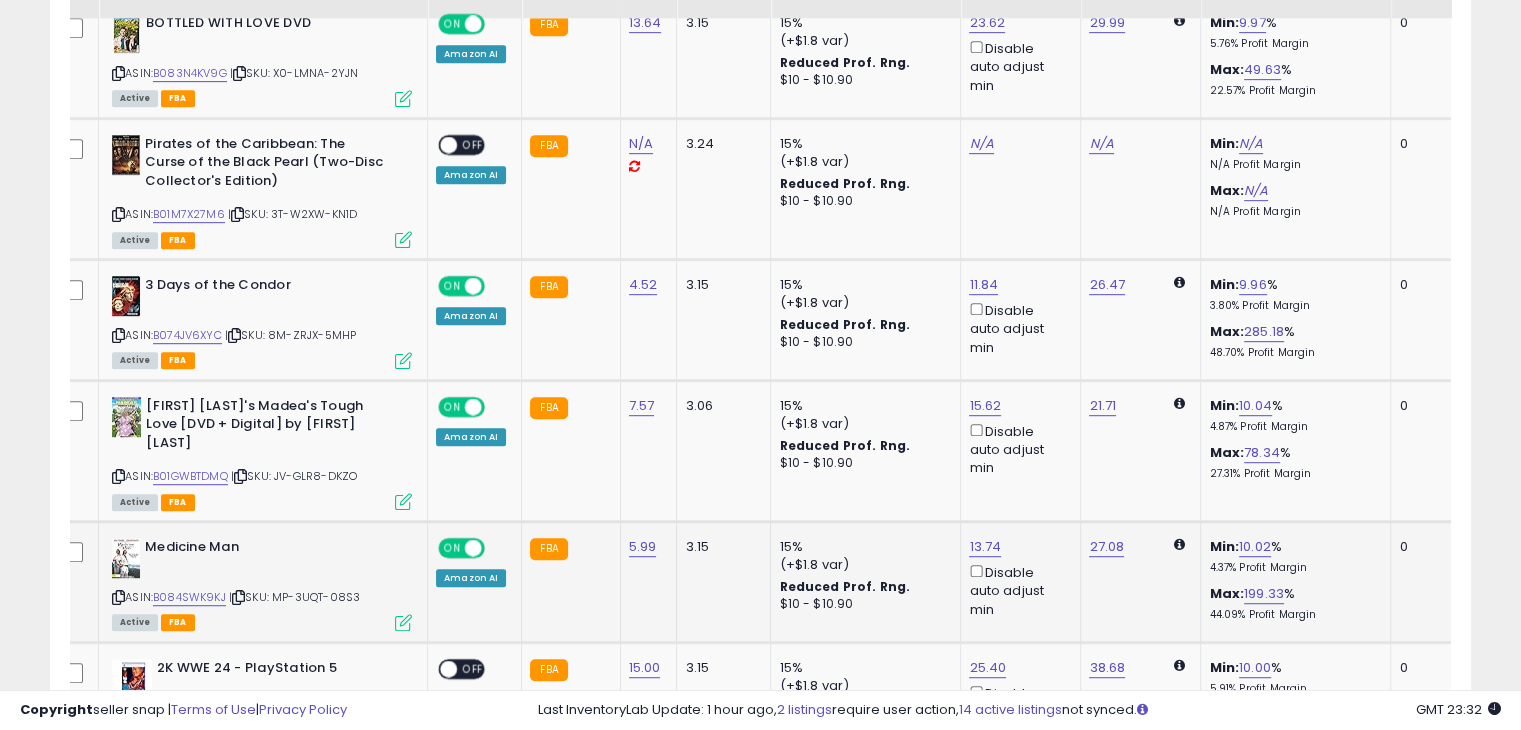 scroll, scrollTop: 1289, scrollLeft: 0, axis: vertical 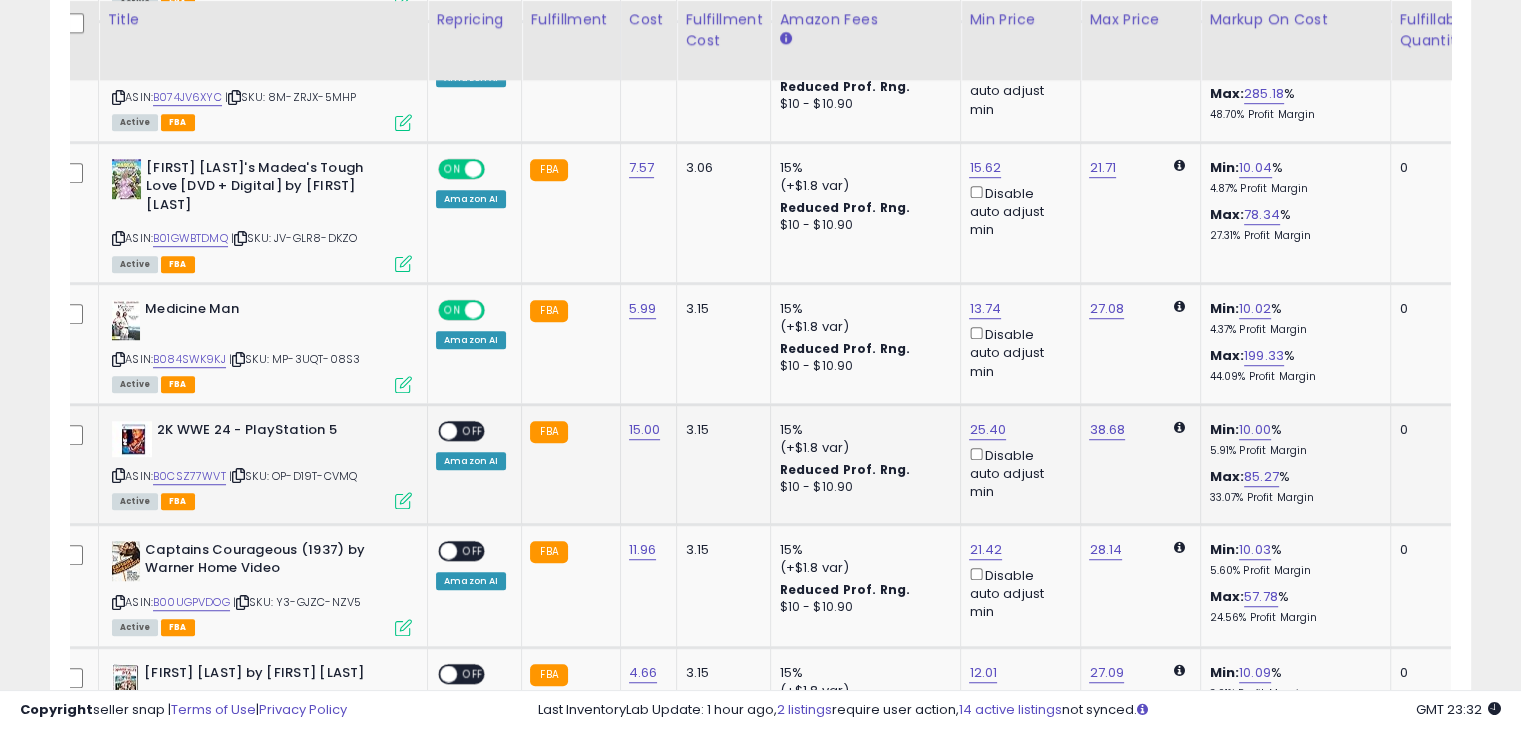click on "OFF" at bounding box center [473, 430] 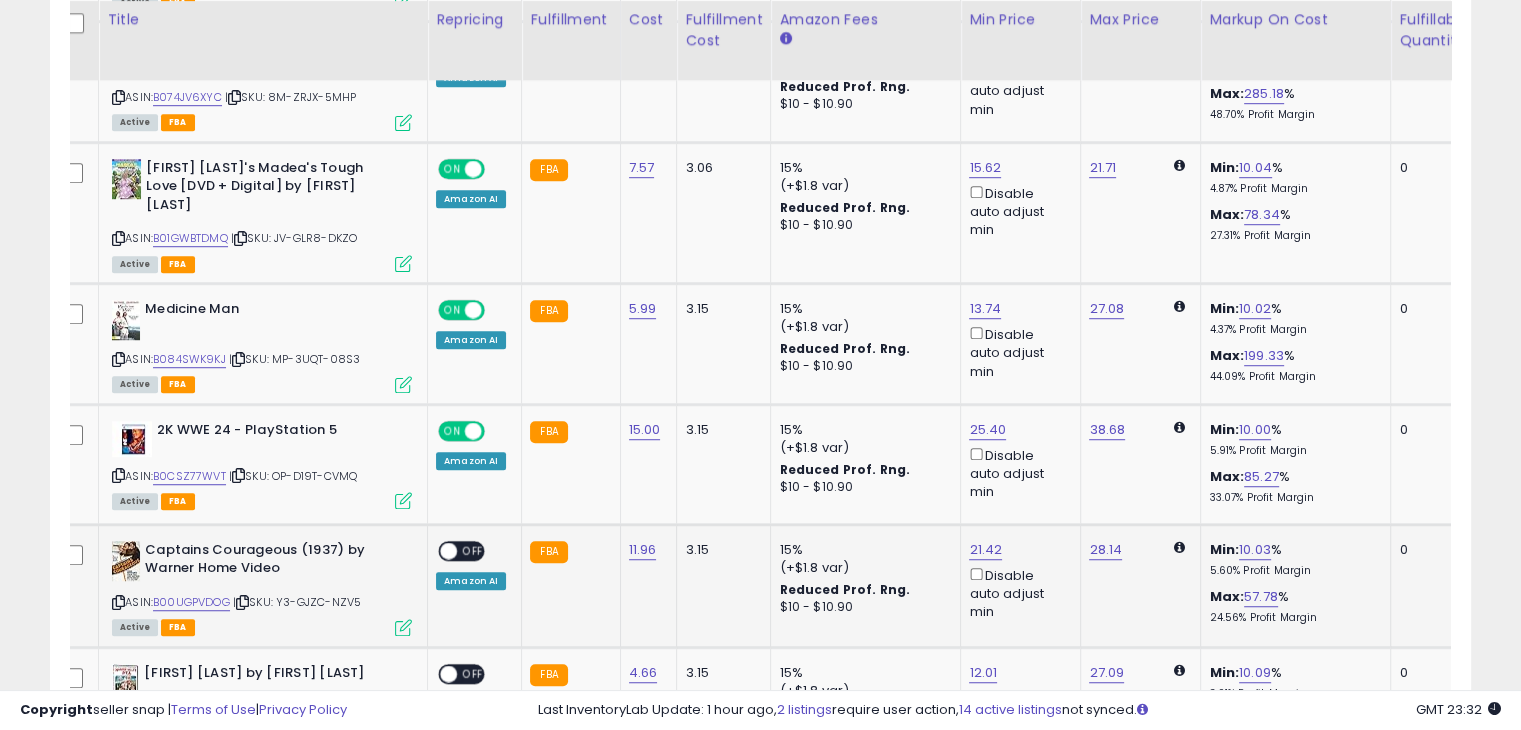 click on "OFF" at bounding box center (473, 551) 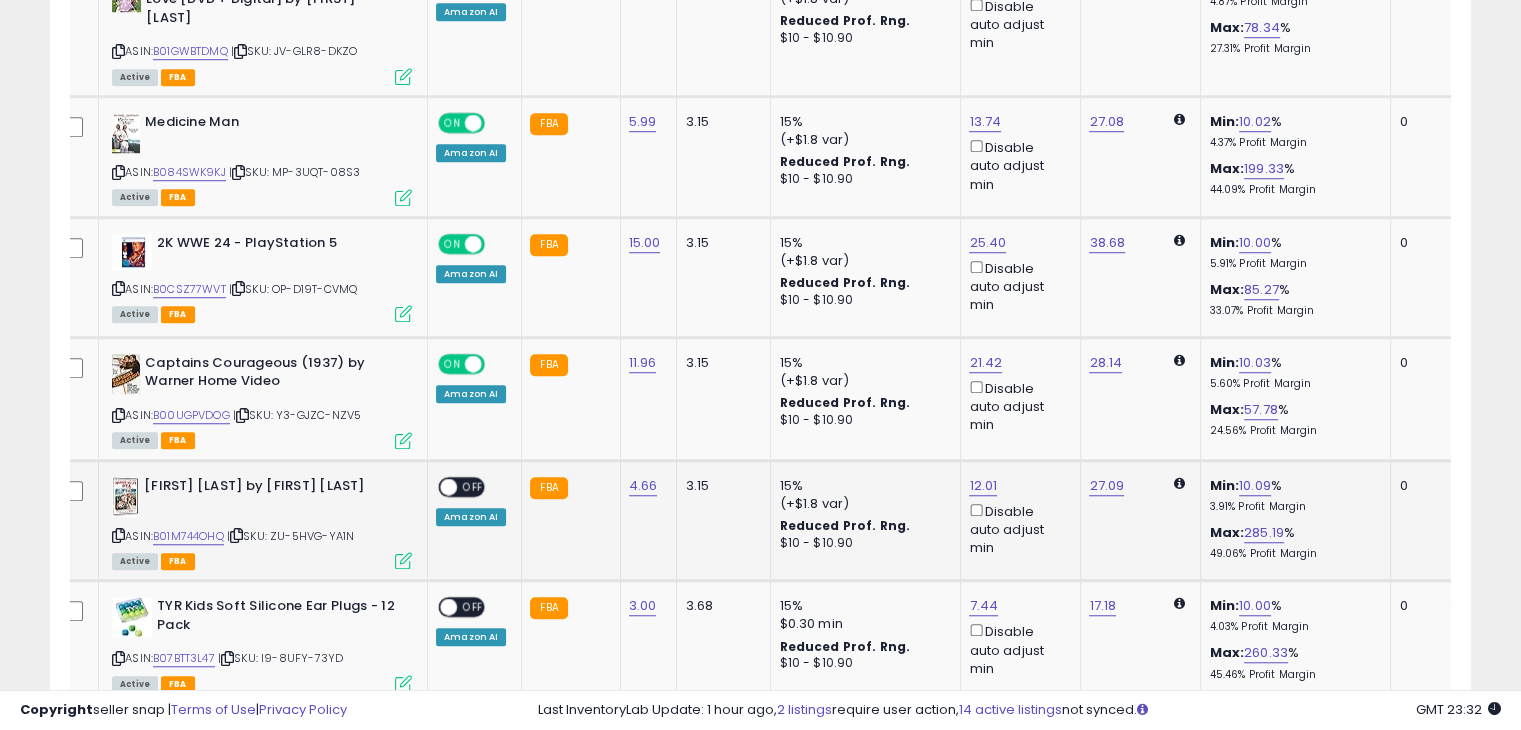 scroll, scrollTop: 1489, scrollLeft: 0, axis: vertical 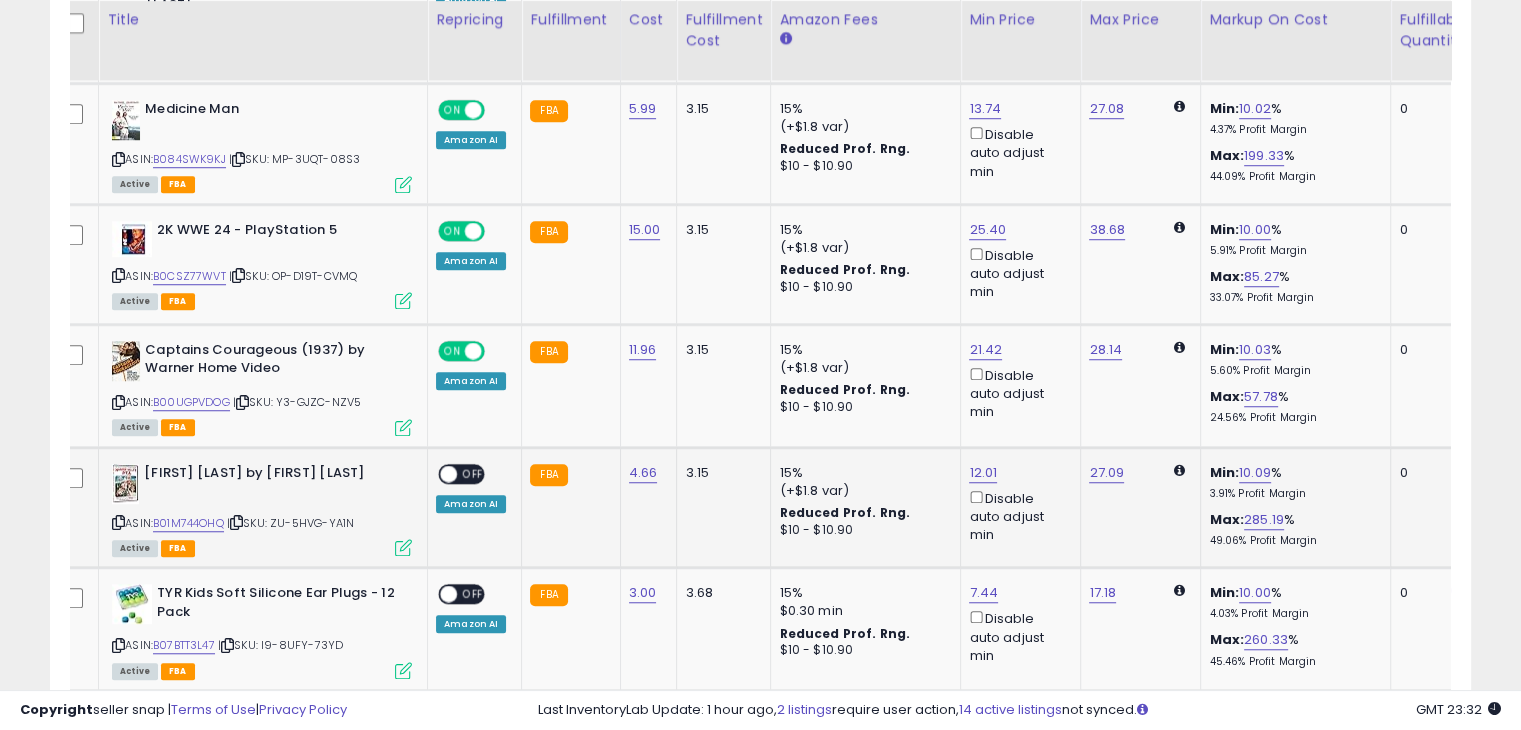 click on "OFF" at bounding box center [473, 473] 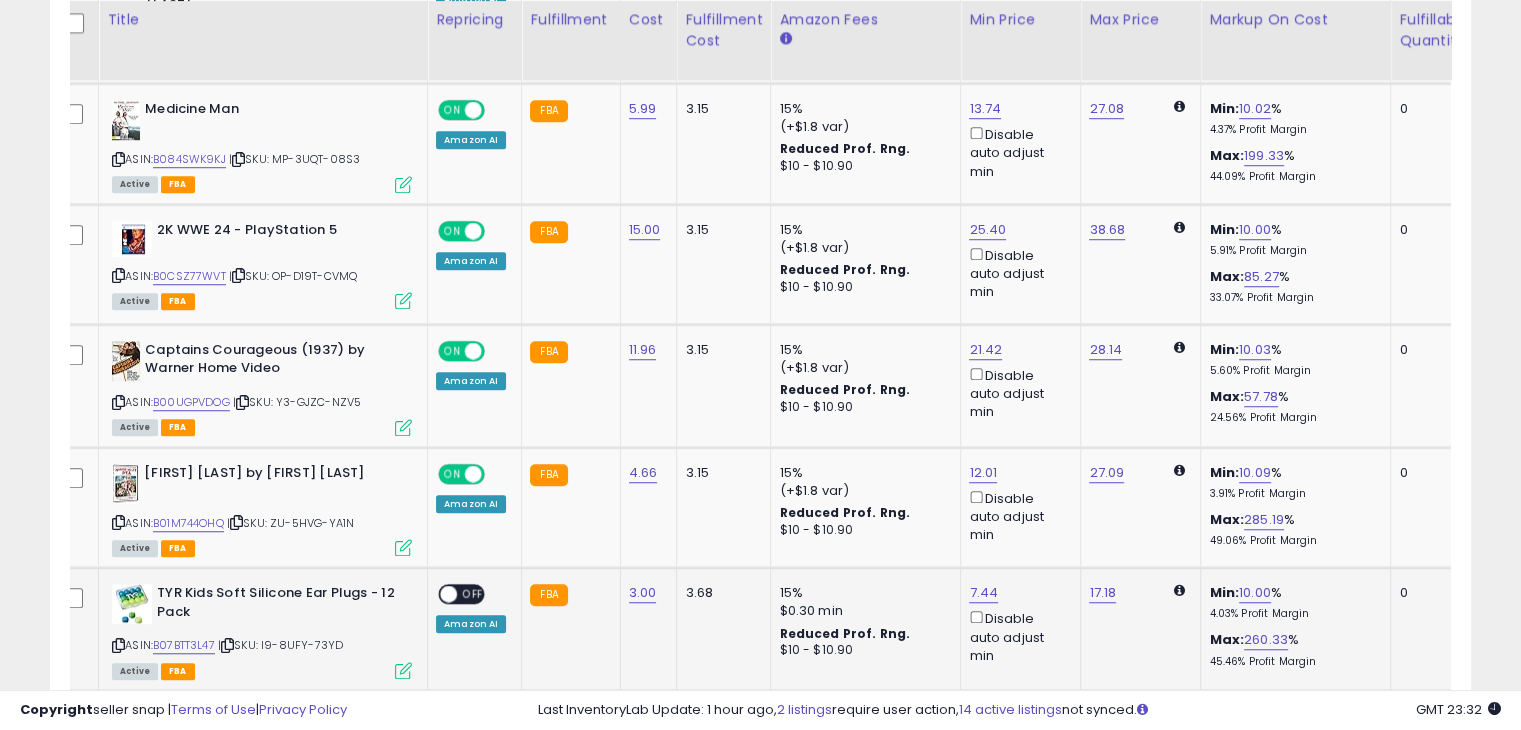 click on "OFF" at bounding box center [473, 594] 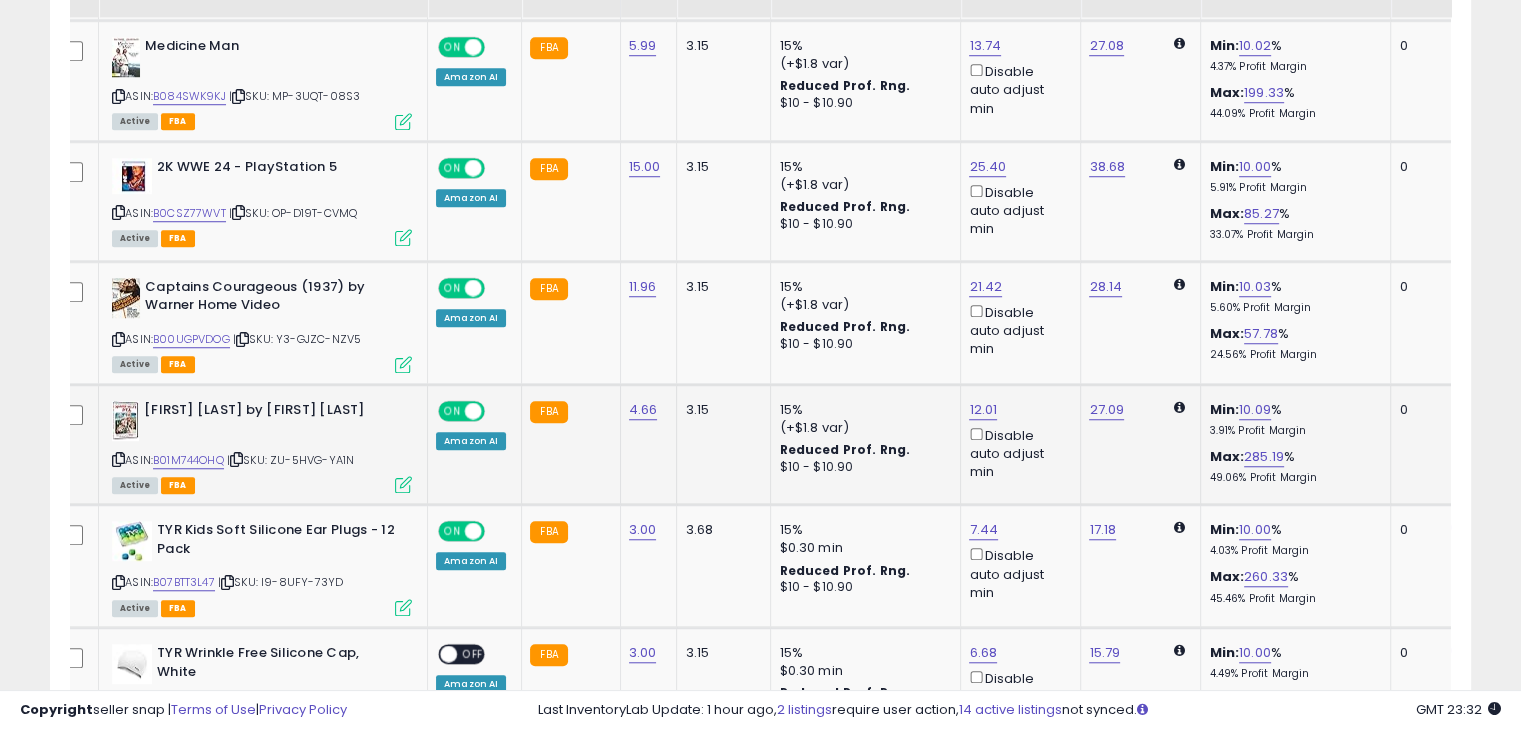 scroll, scrollTop: 1789, scrollLeft: 0, axis: vertical 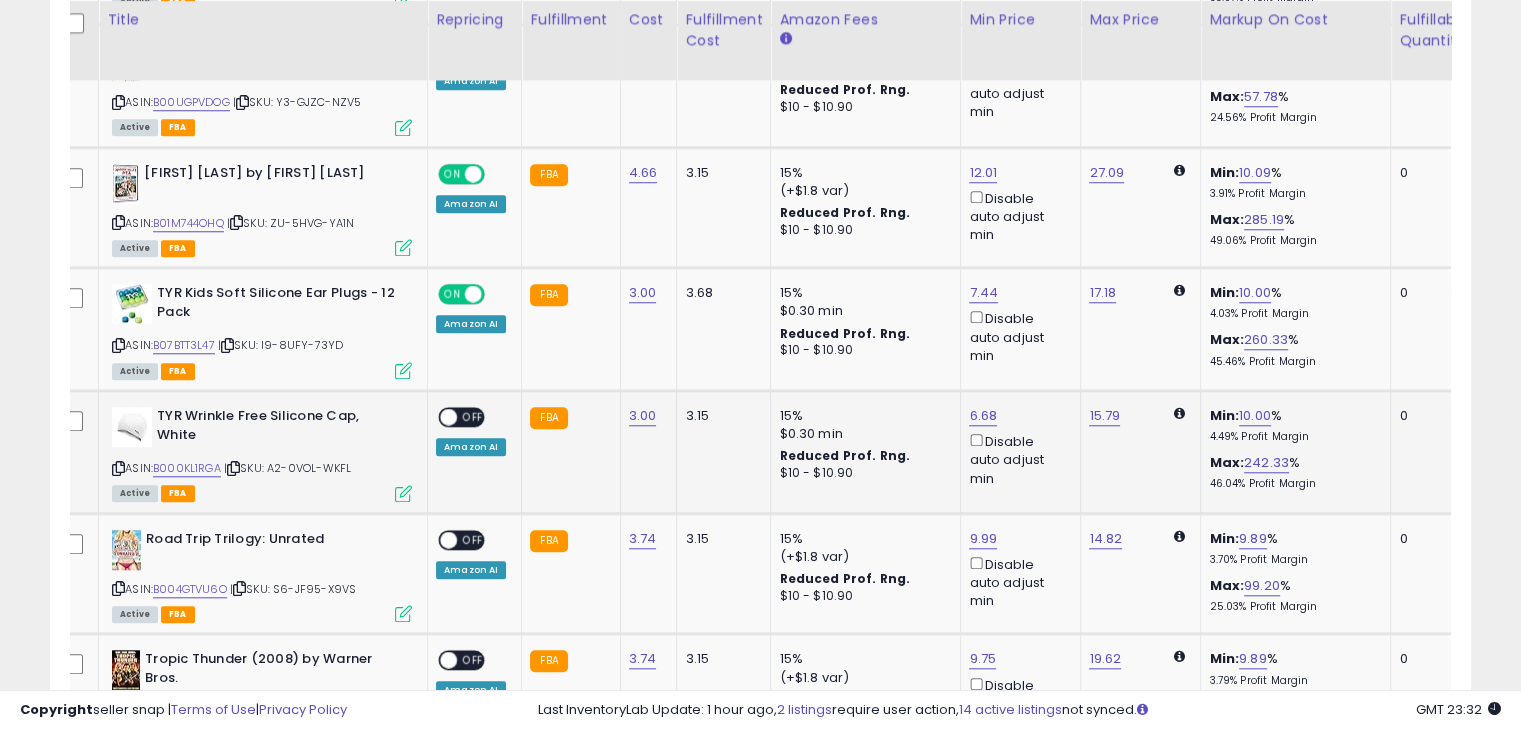 click on "OFF" at bounding box center (473, 417) 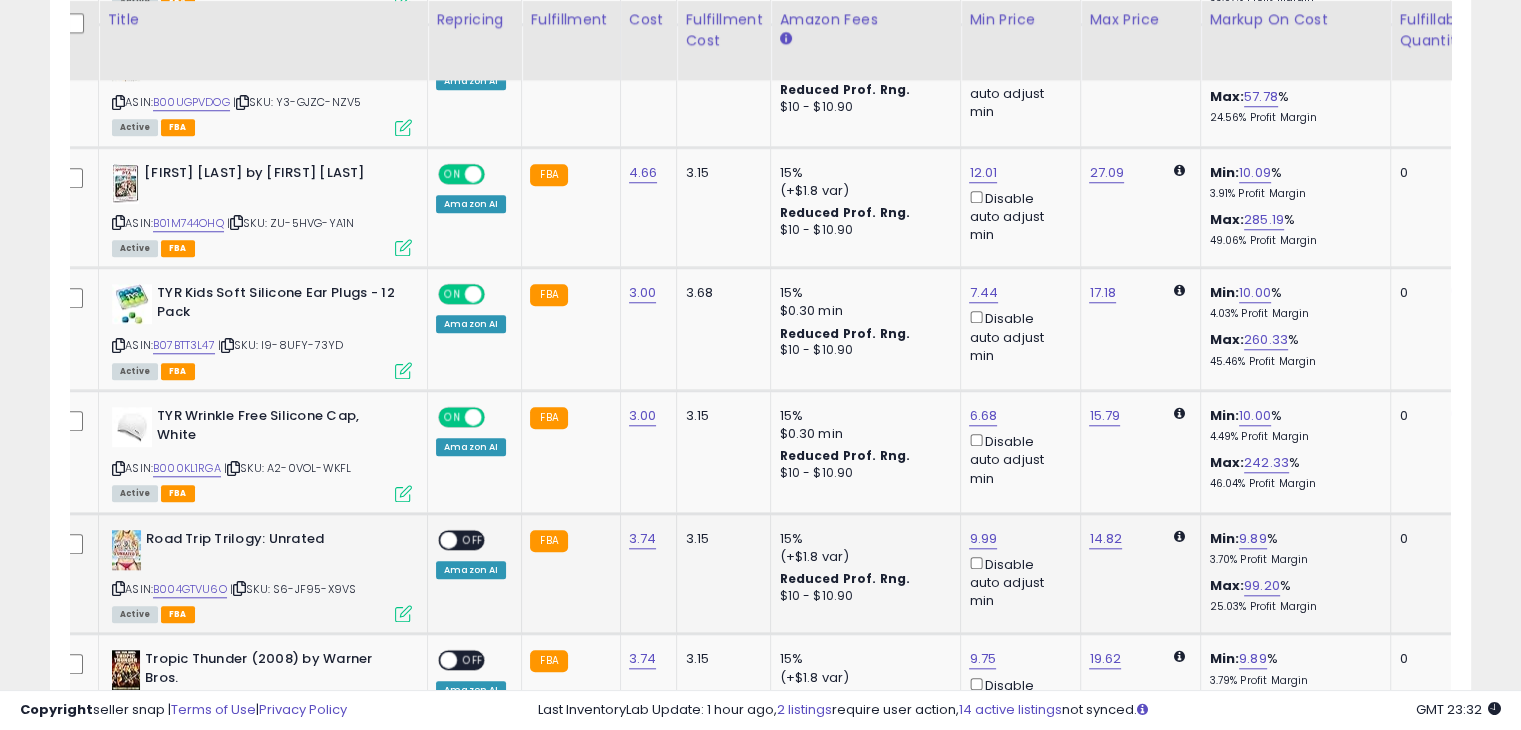 click on "OFF" at bounding box center [473, 539] 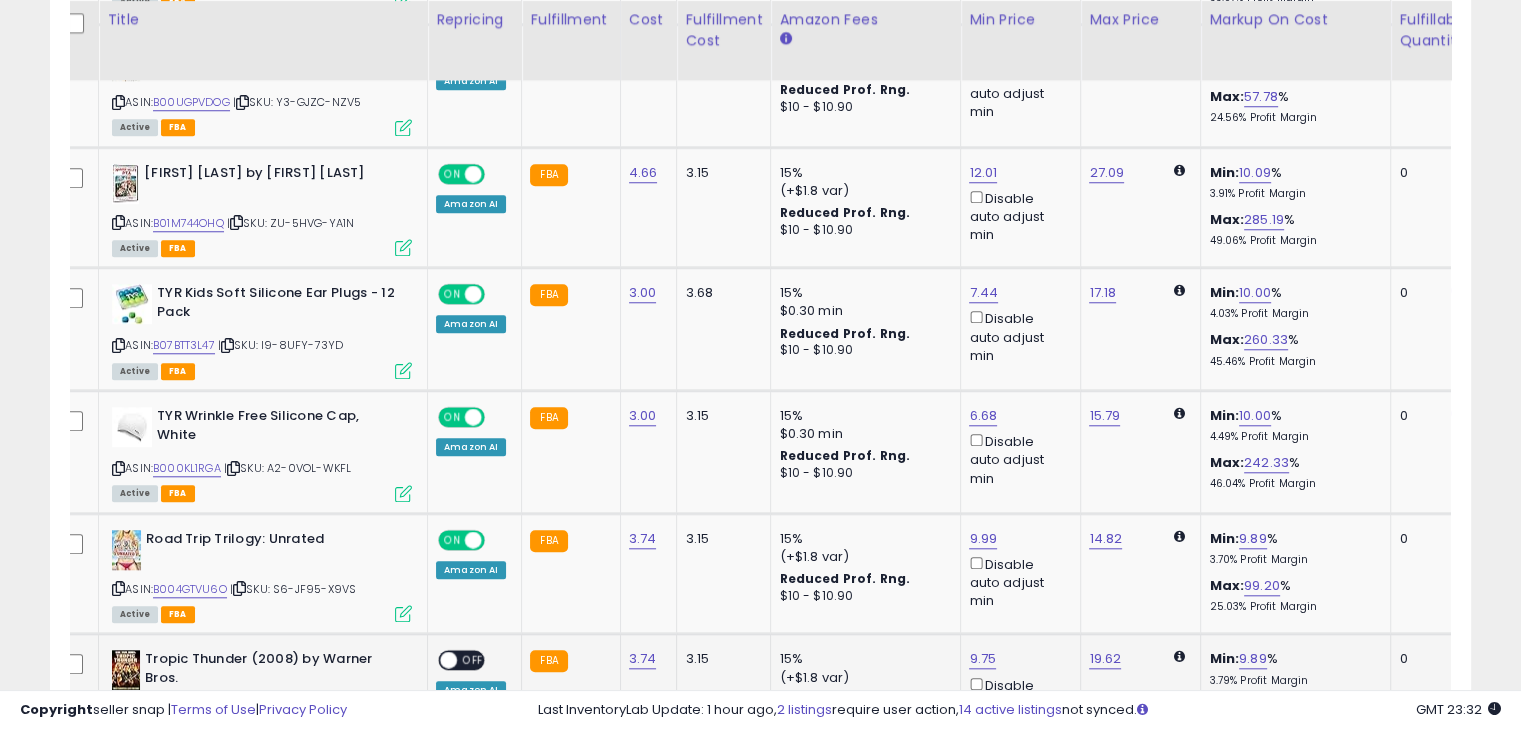 click on "OFF" at bounding box center (473, 660) 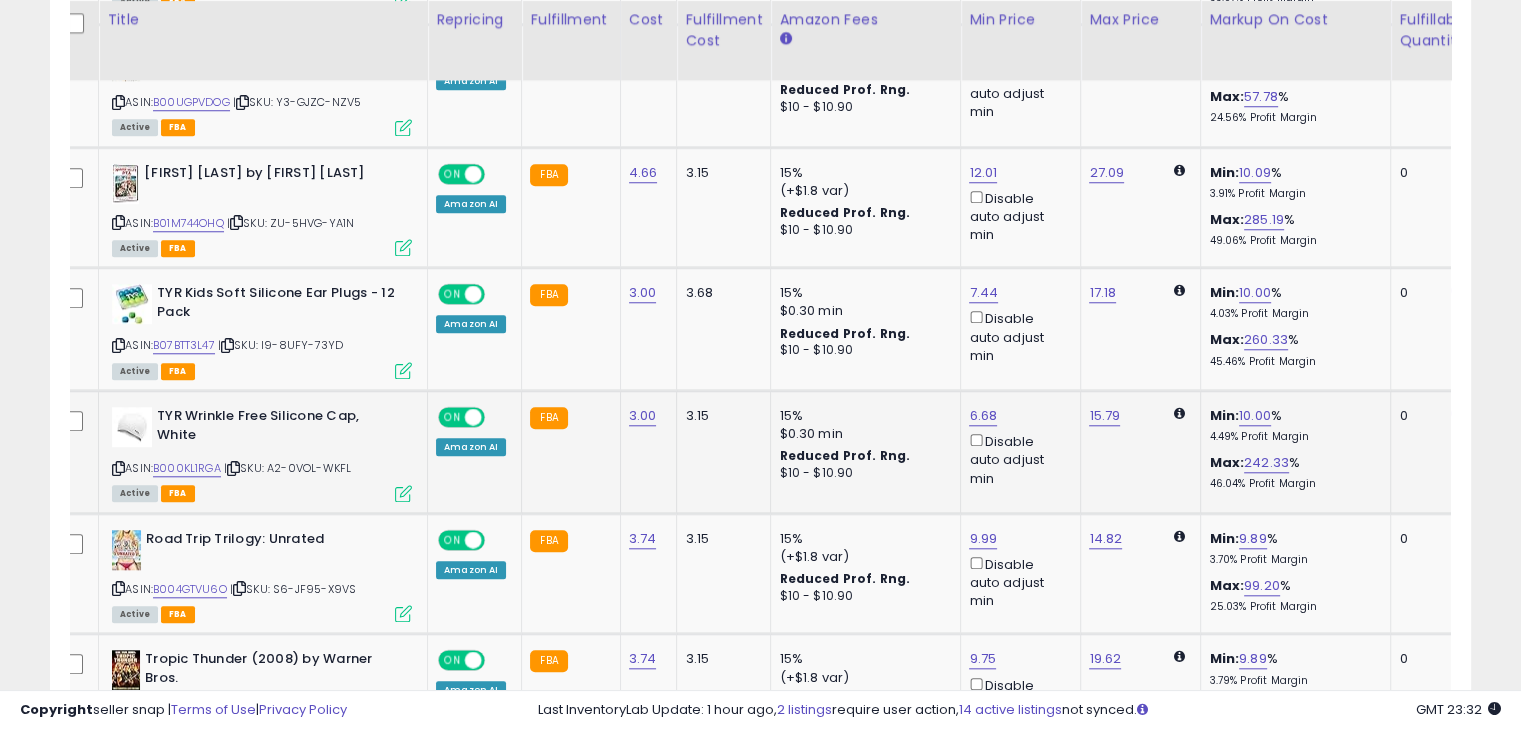 scroll, scrollTop: 2082, scrollLeft: 0, axis: vertical 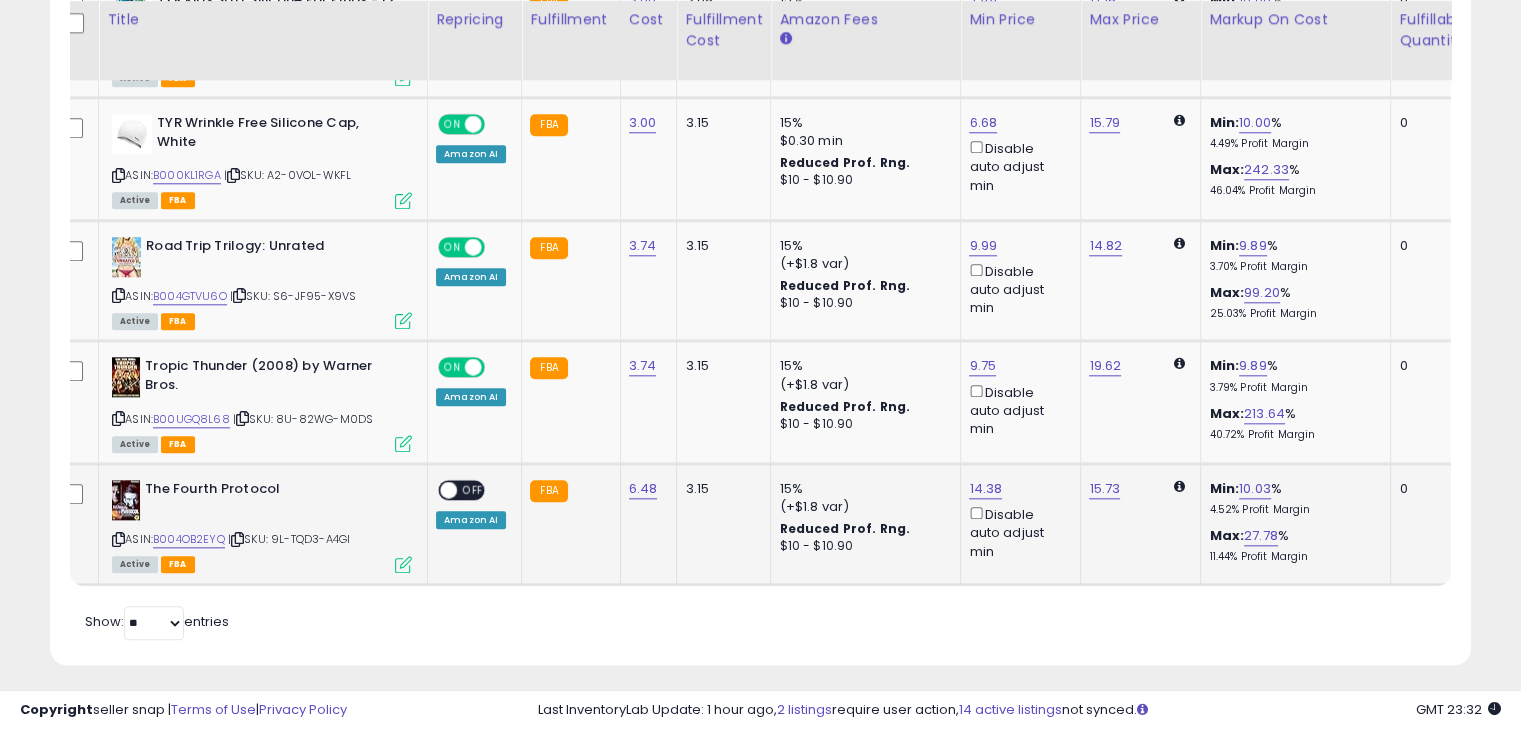 click on "OFF" at bounding box center [473, 490] 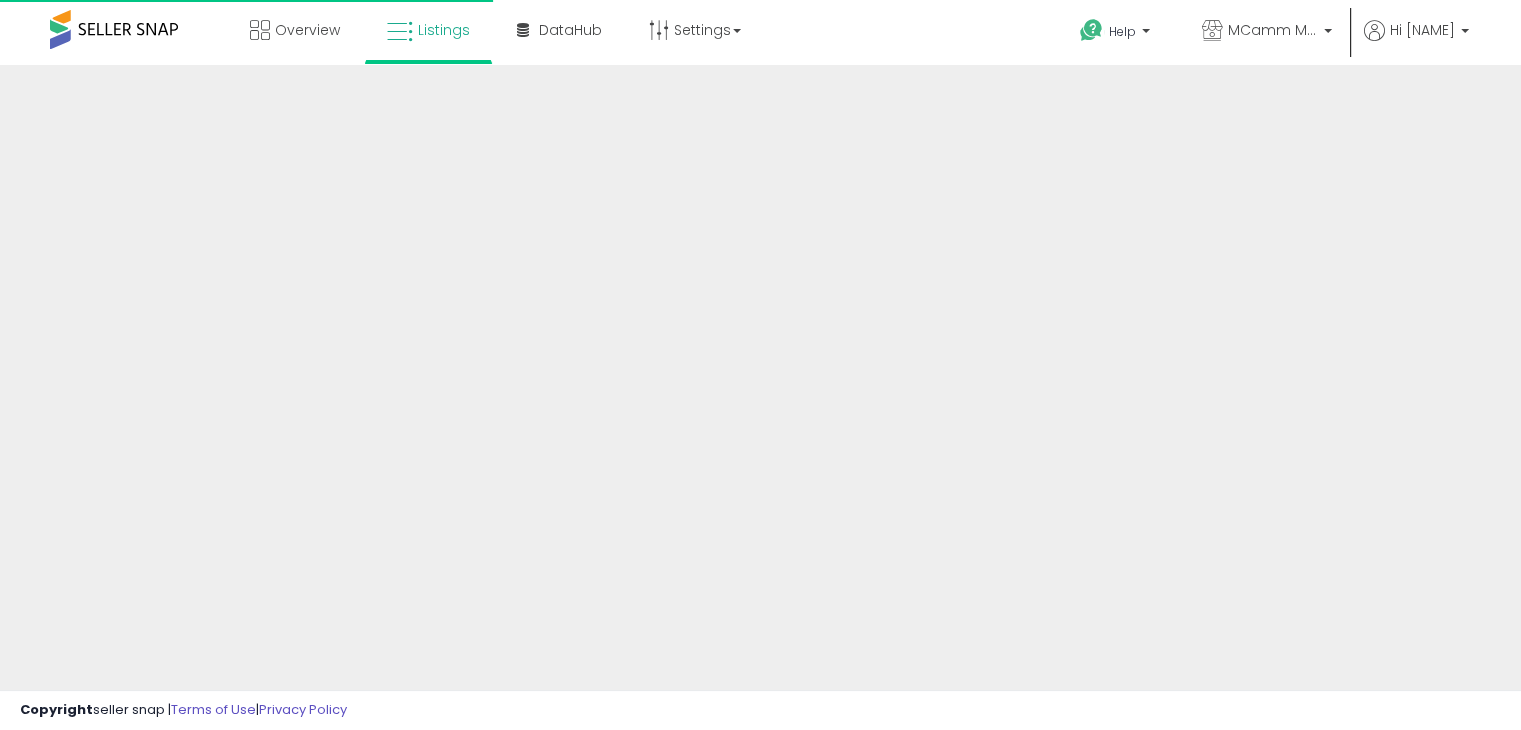scroll, scrollTop: 510, scrollLeft: 0, axis: vertical 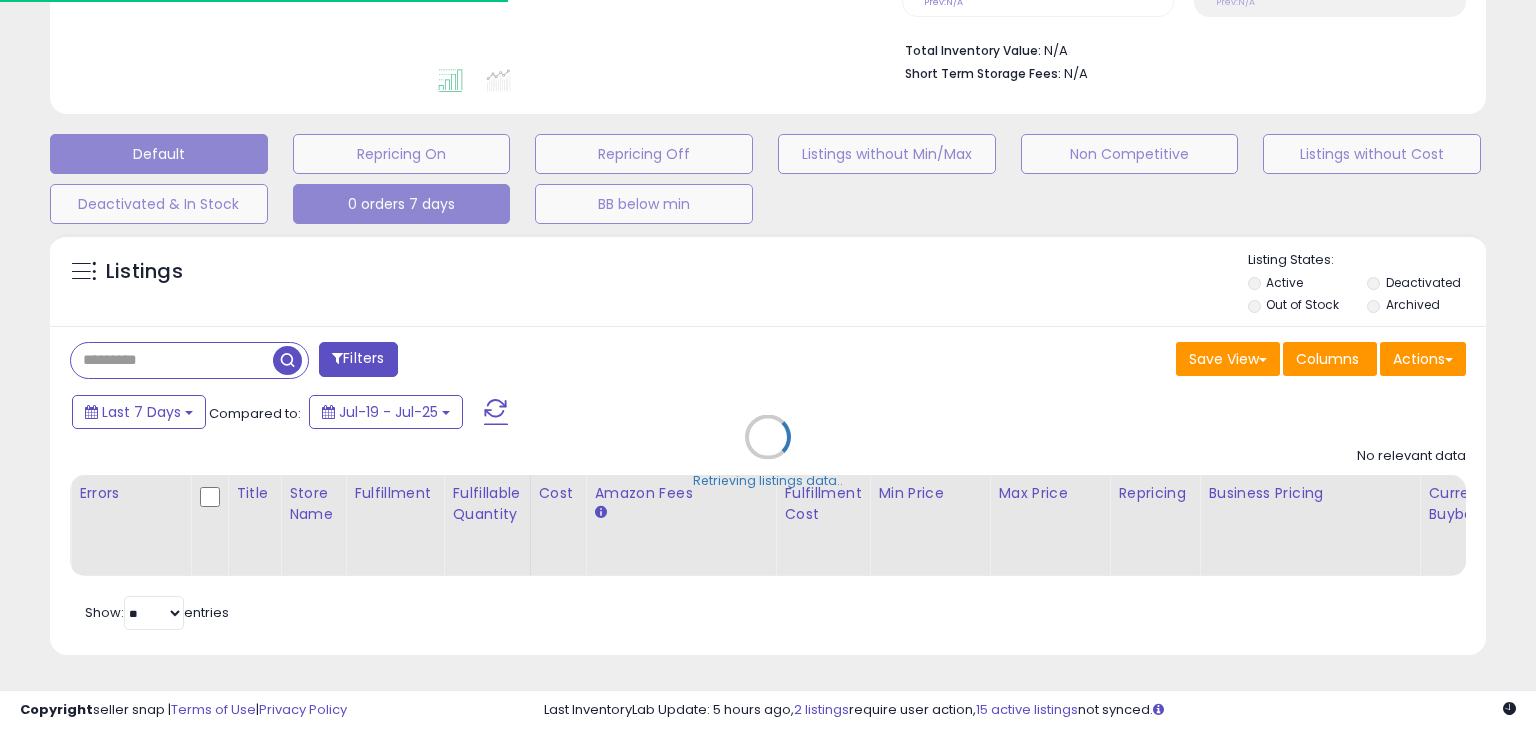 select on "**" 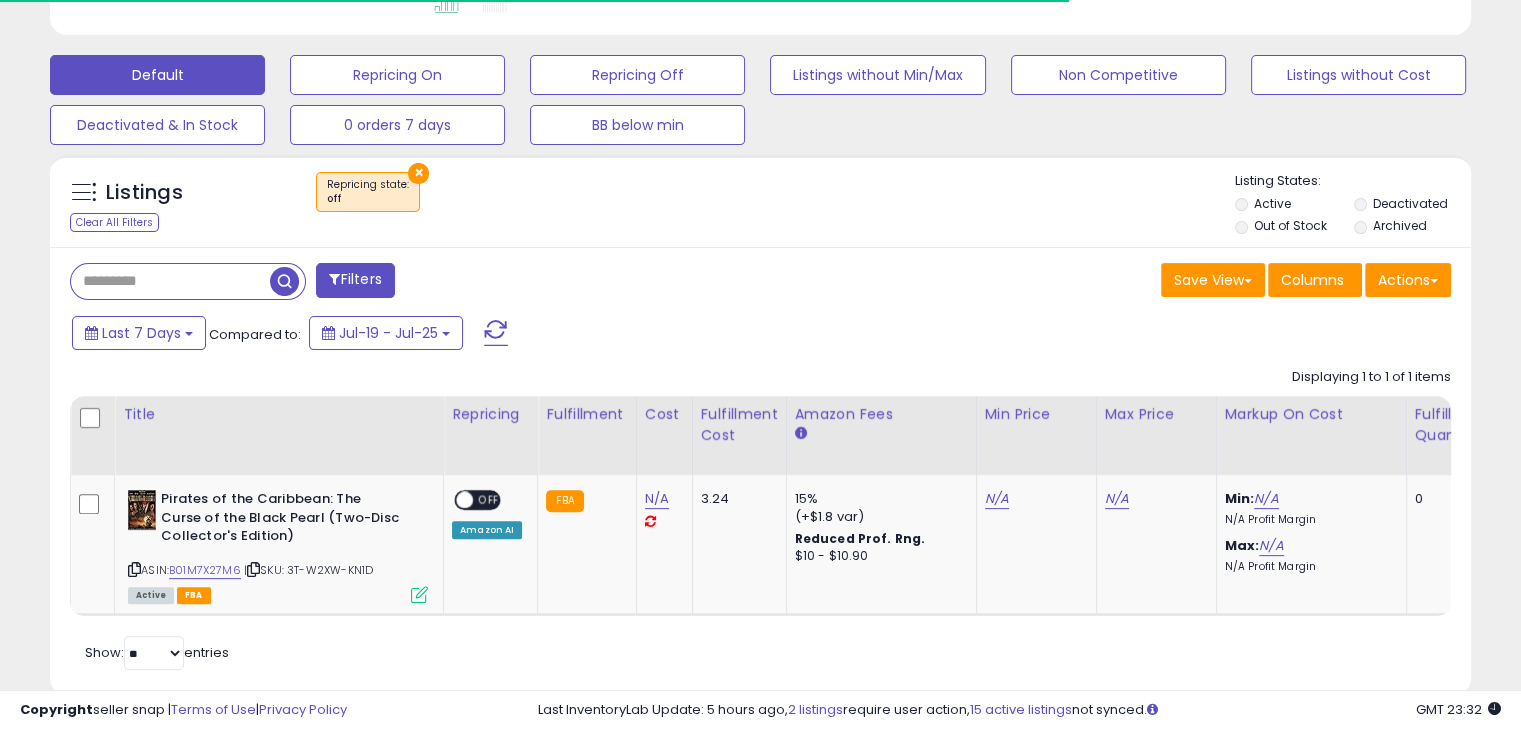 scroll, scrollTop: 629, scrollLeft: 0, axis: vertical 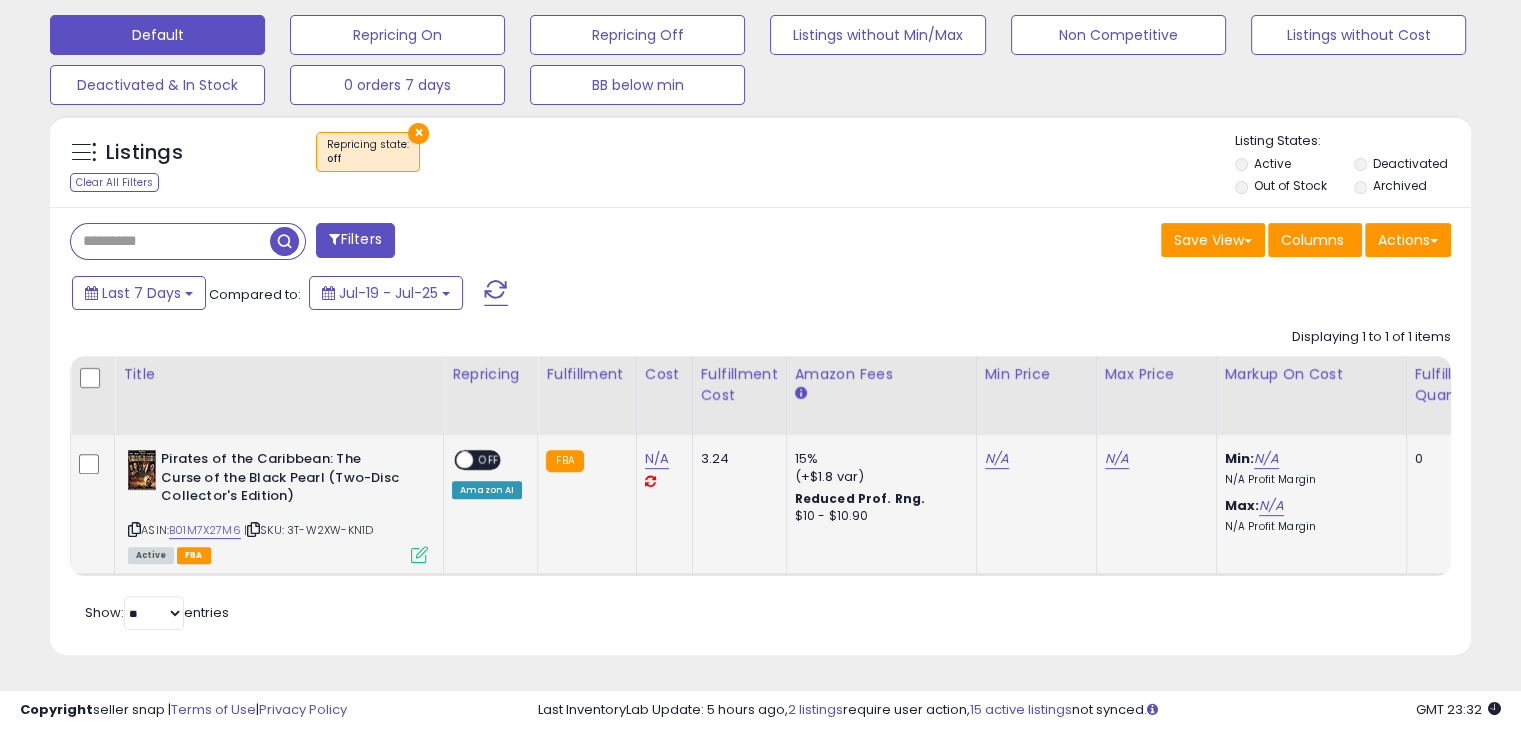 click at bounding box center [134, 529] 